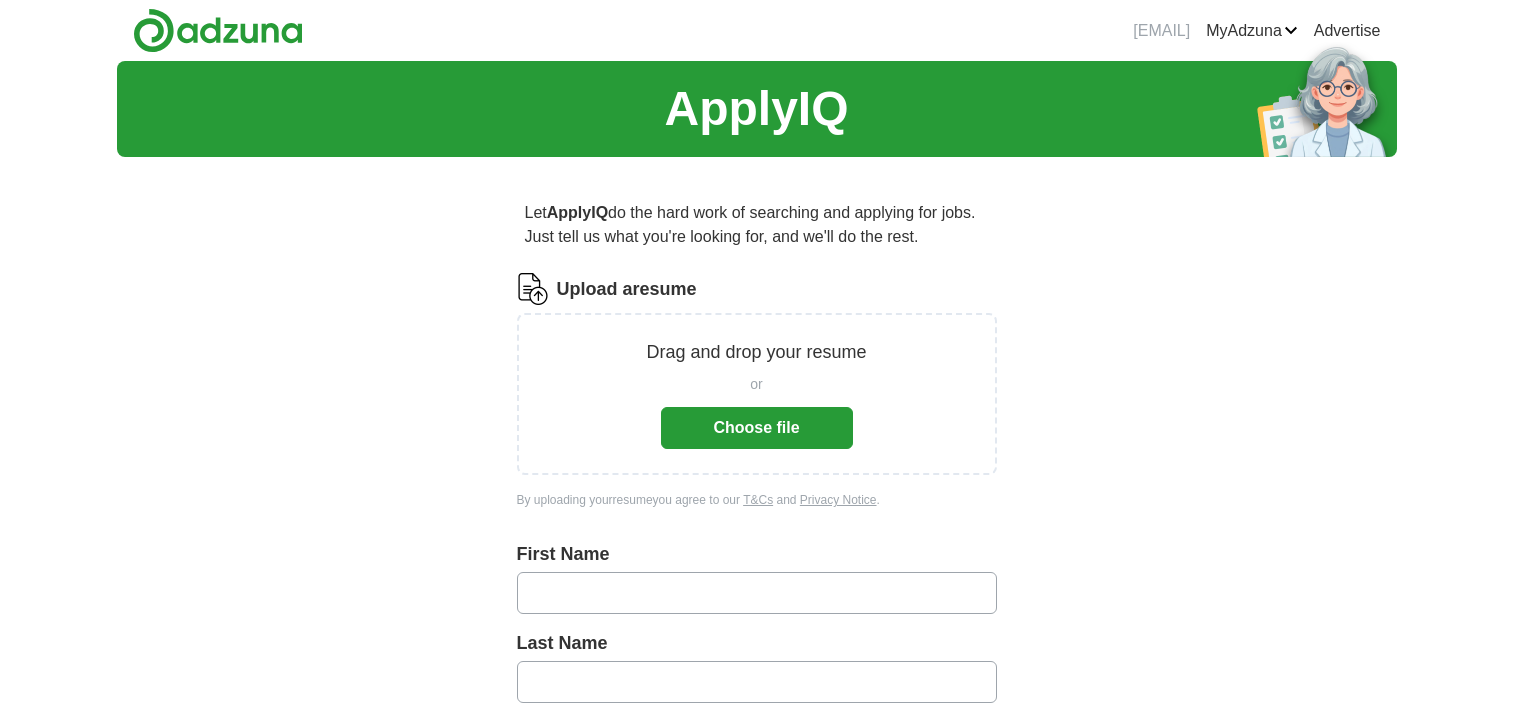 scroll, scrollTop: 0, scrollLeft: 0, axis: both 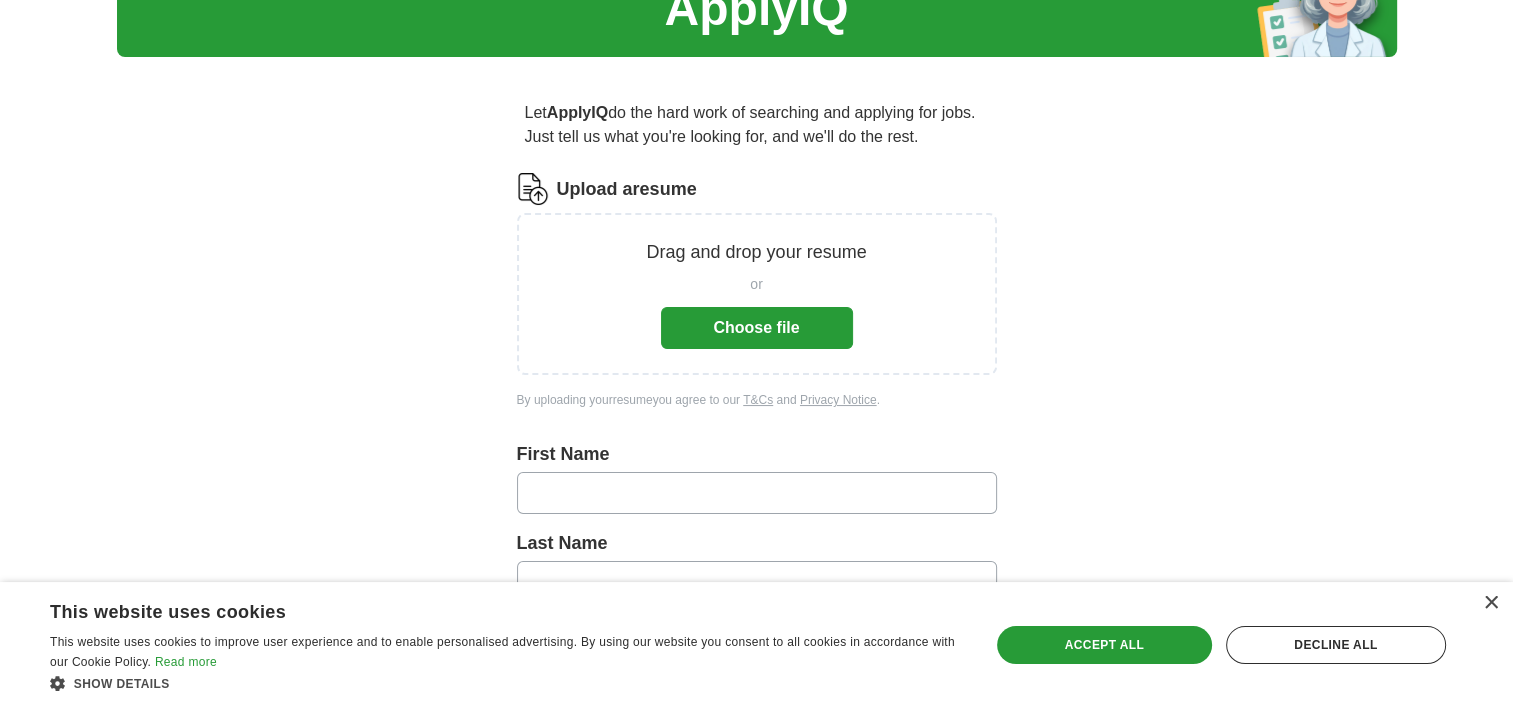 click on "Choose file" at bounding box center (757, 328) 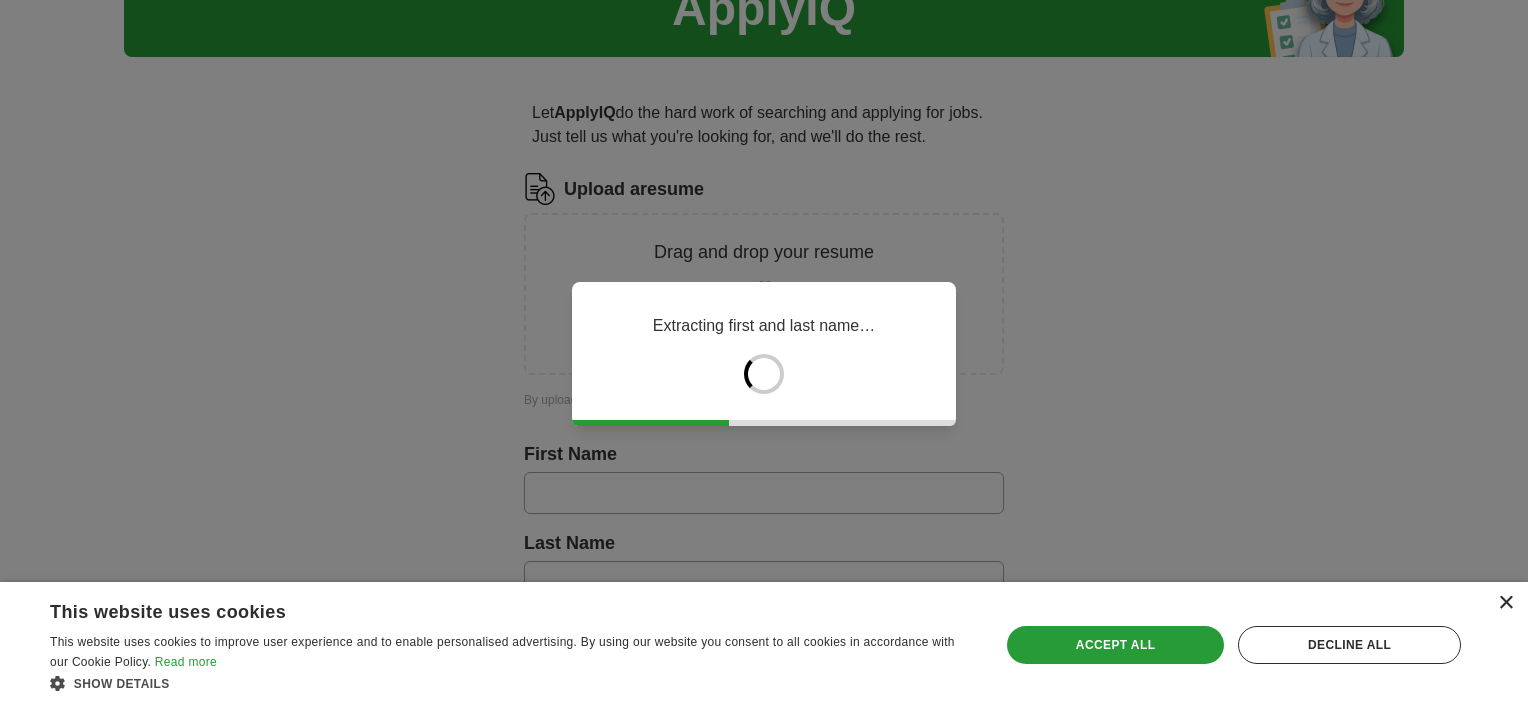click on "×" at bounding box center [1505, 603] 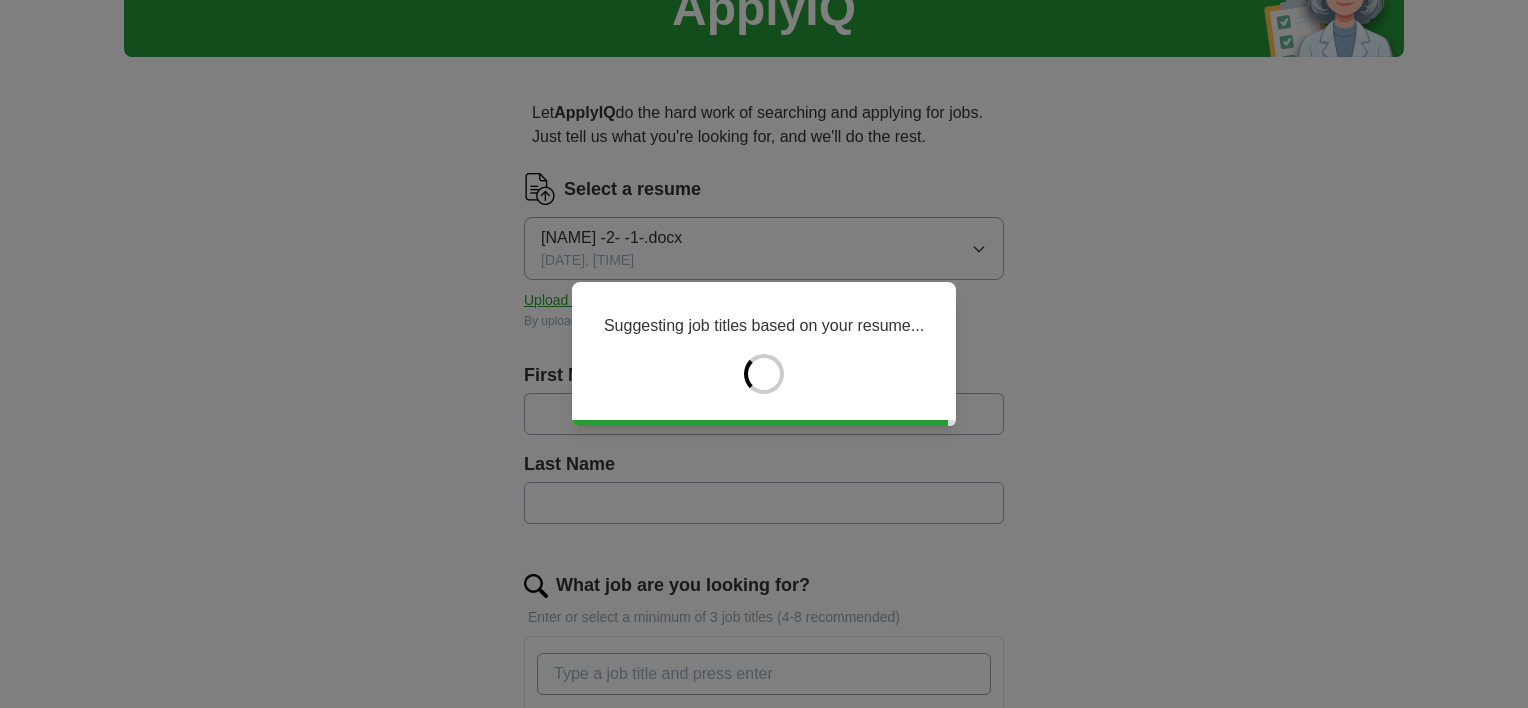 type on "*****" 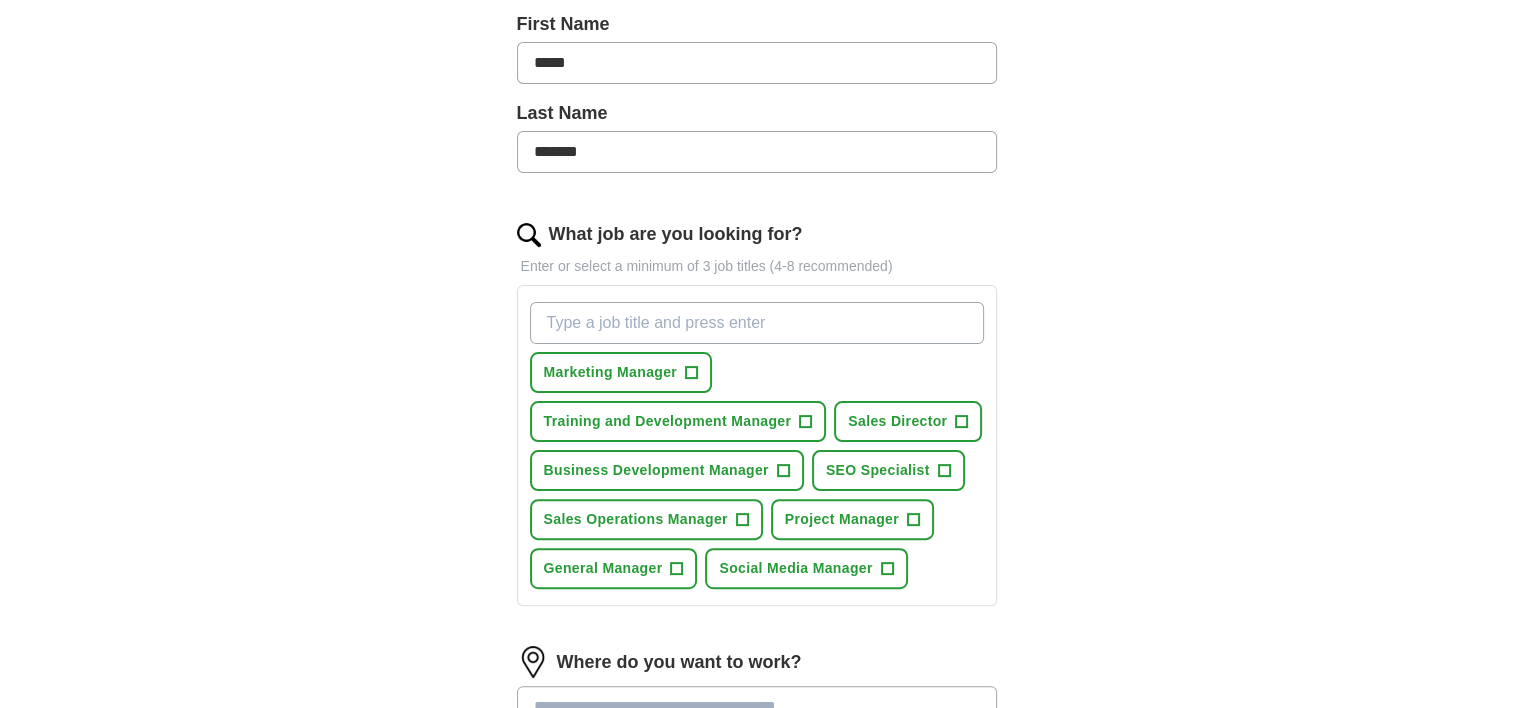 scroll, scrollTop: 500, scrollLeft: 0, axis: vertical 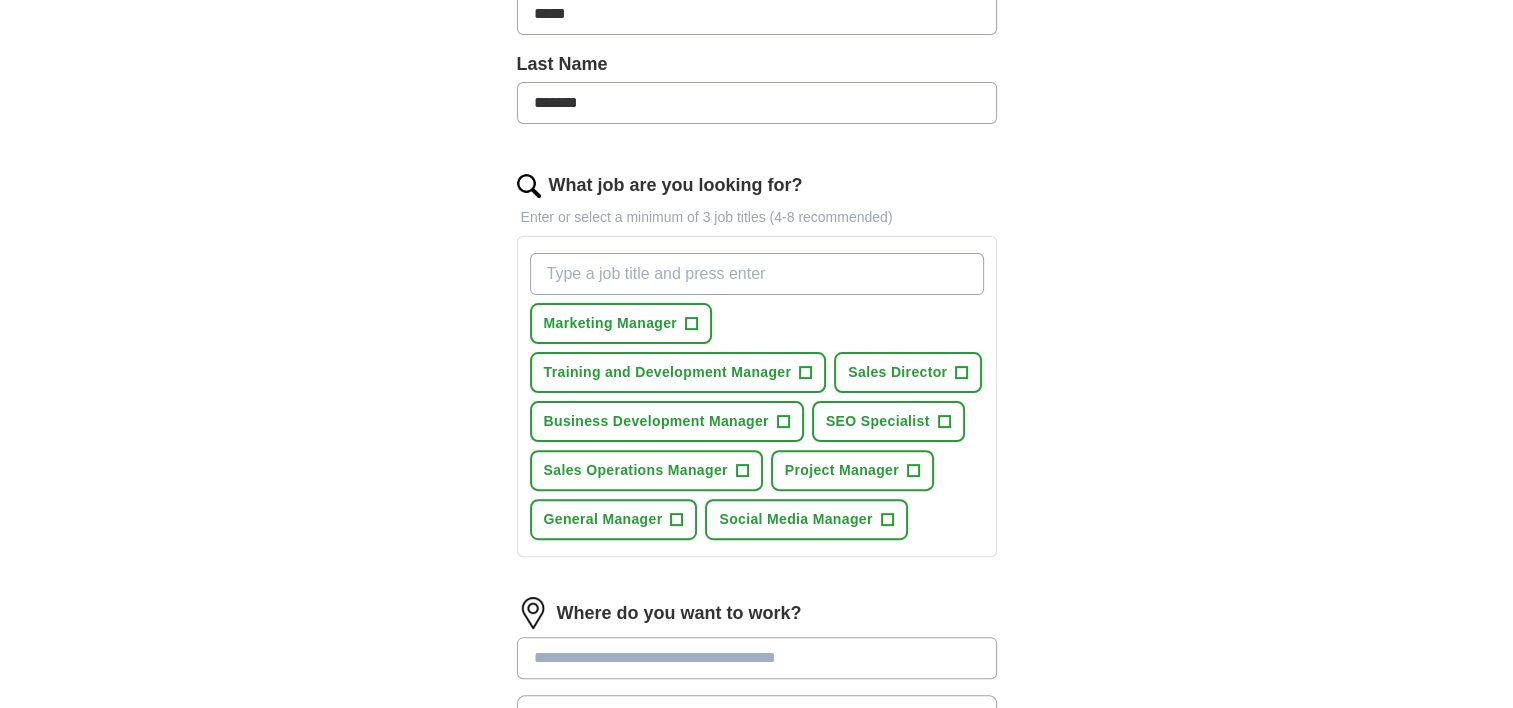 click on "What job are you looking for?" at bounding box center (757, 274) 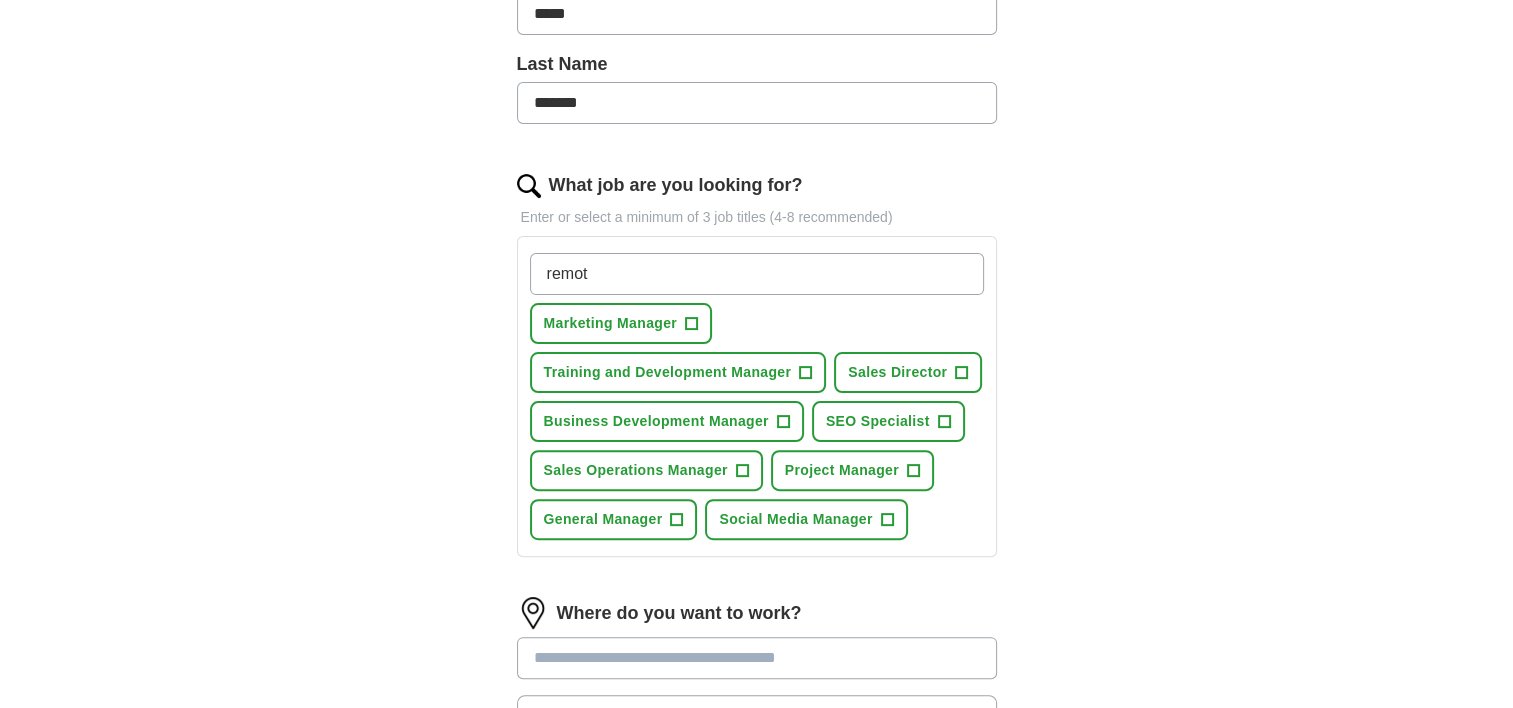 type on "remote" 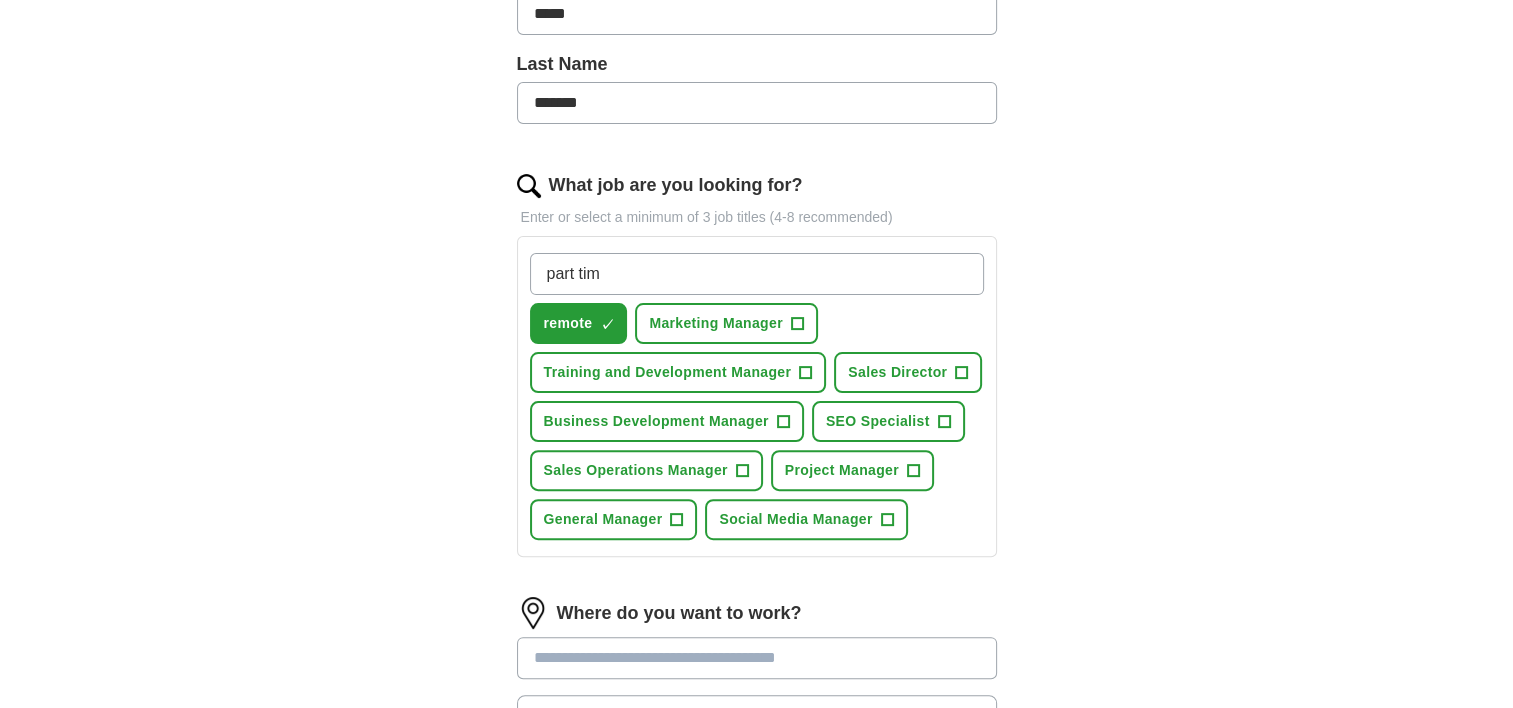 type on "part time" 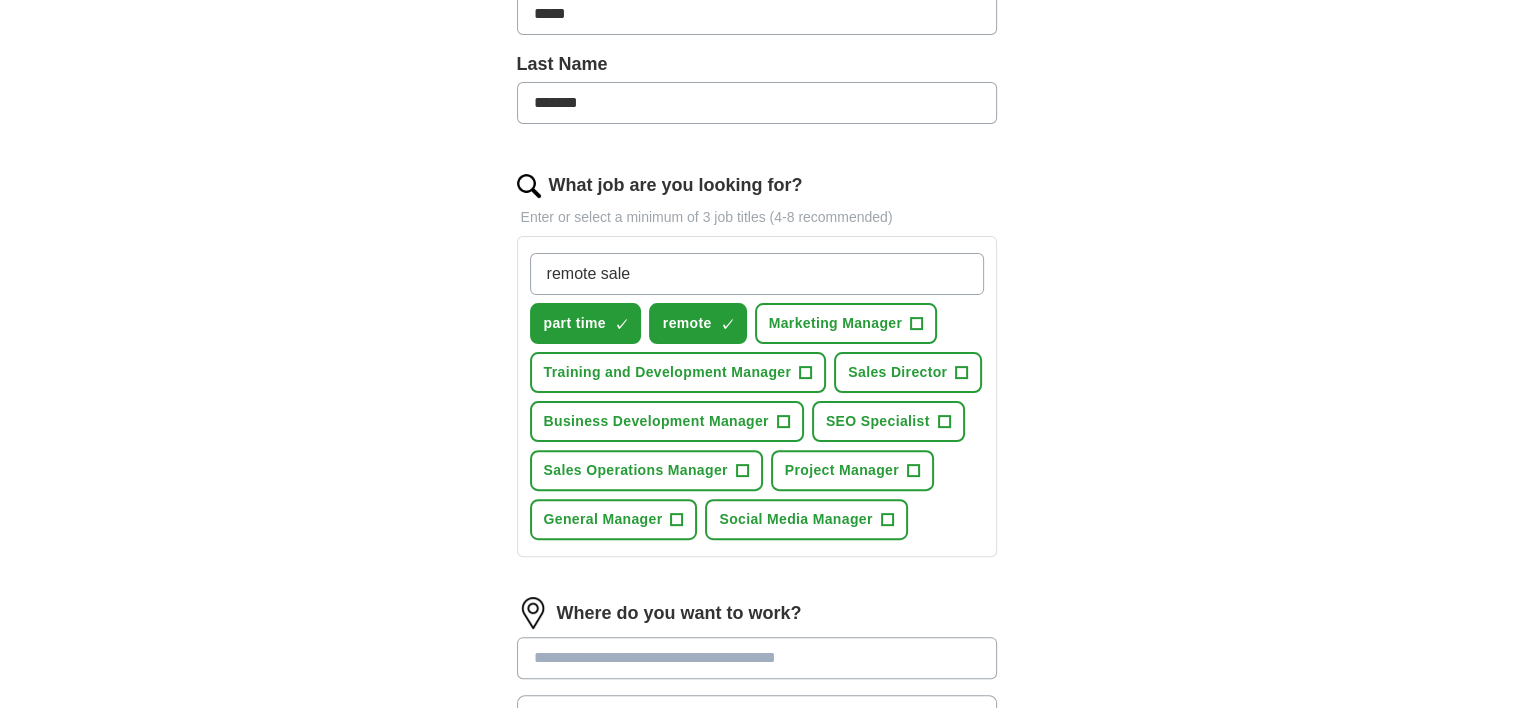 type on "remote sales" 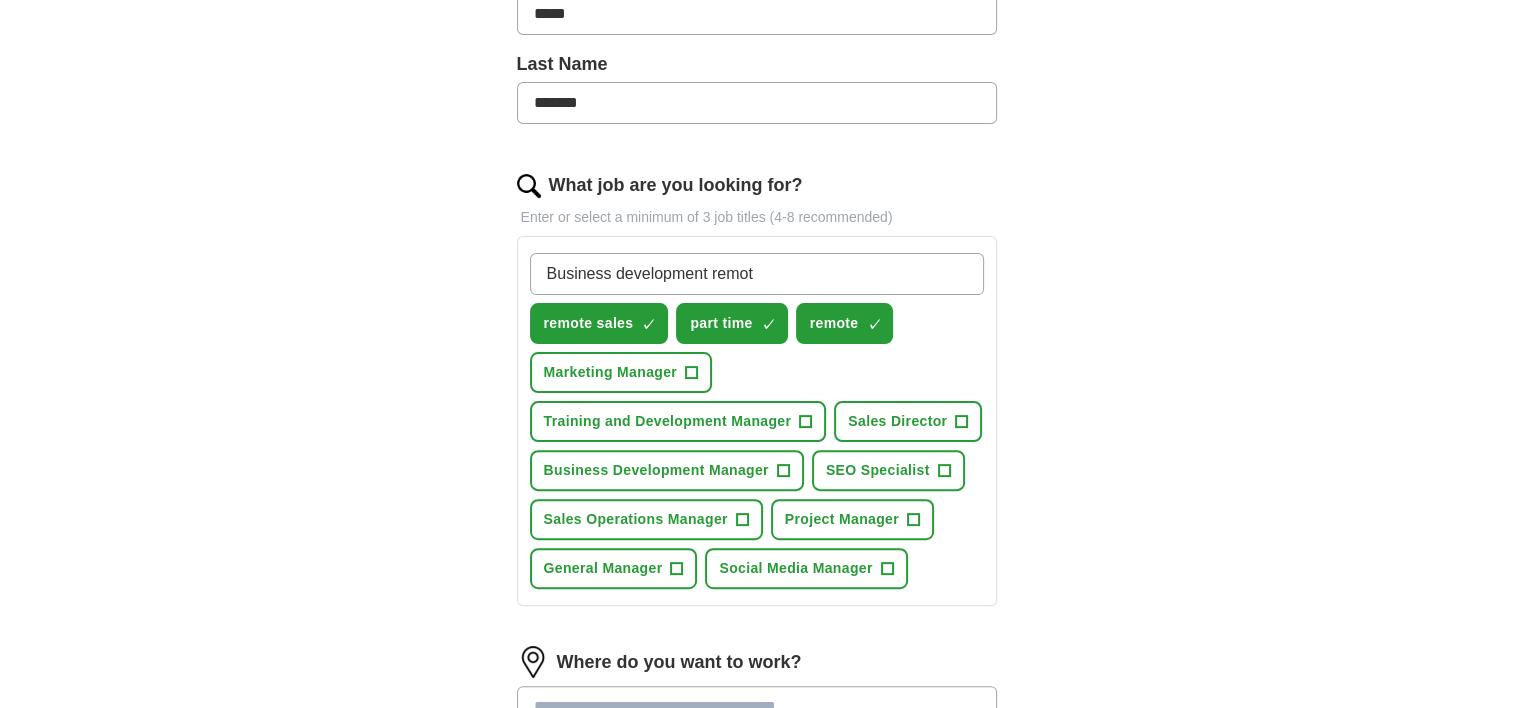 type on "Business development remote" 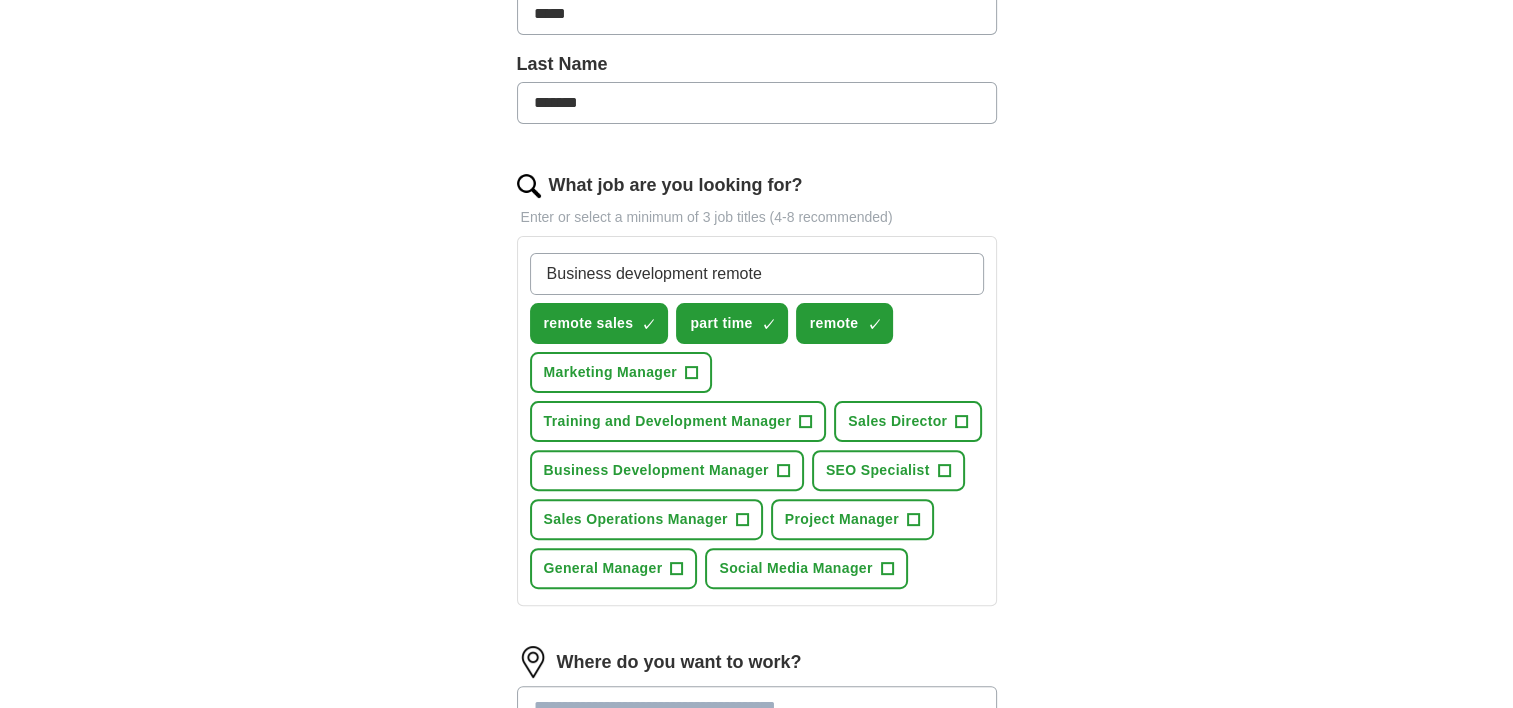 type 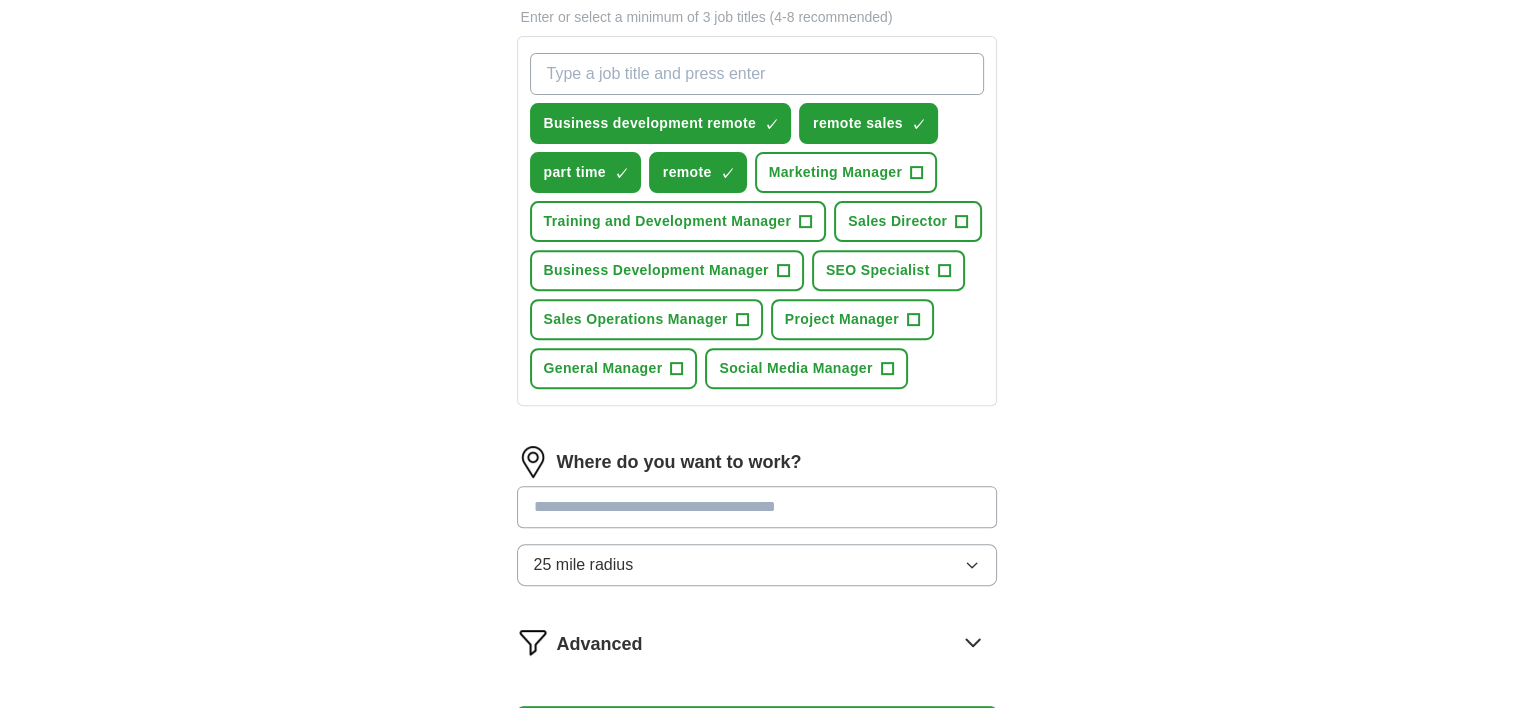 scroll, scrollTop: 800, scrollLeft: 0, axis: vertical 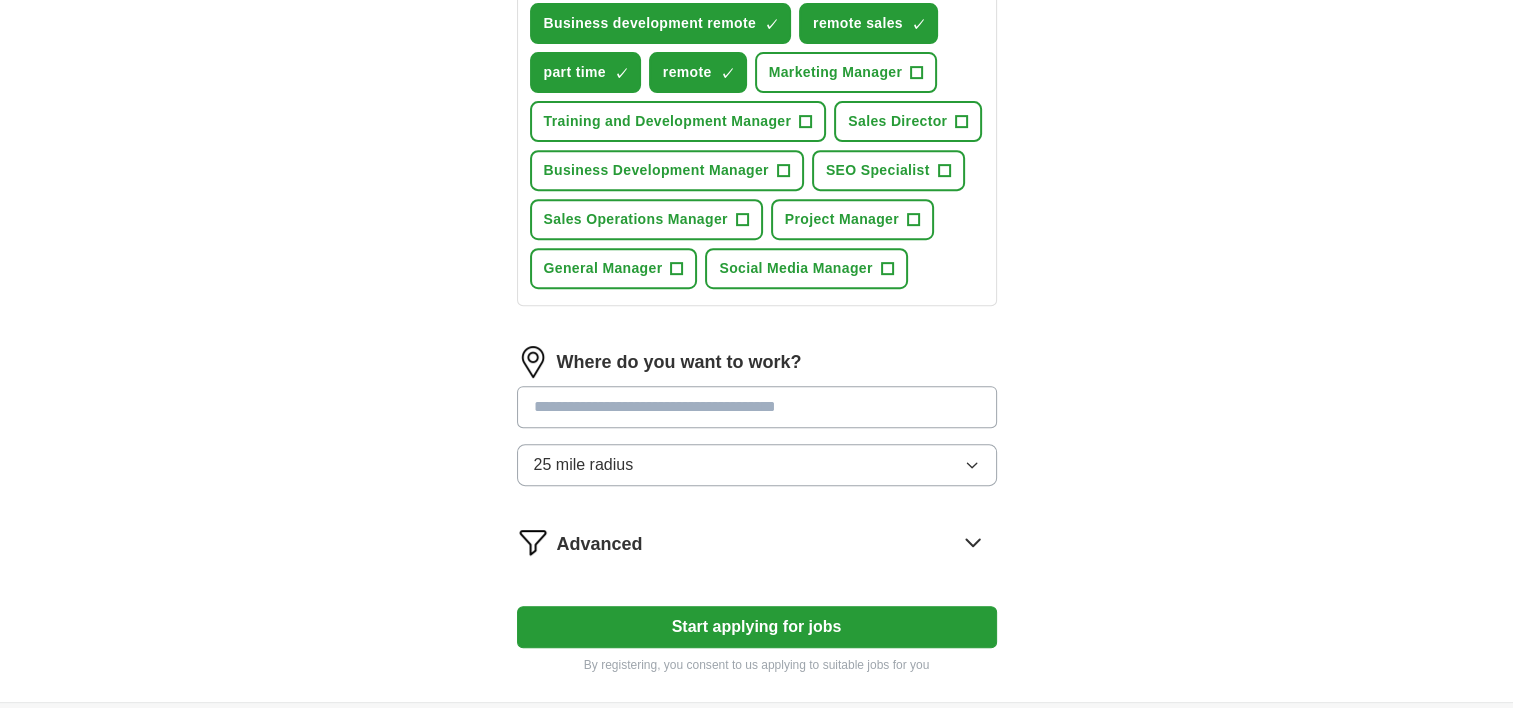 click at bounding box center (757, 407) 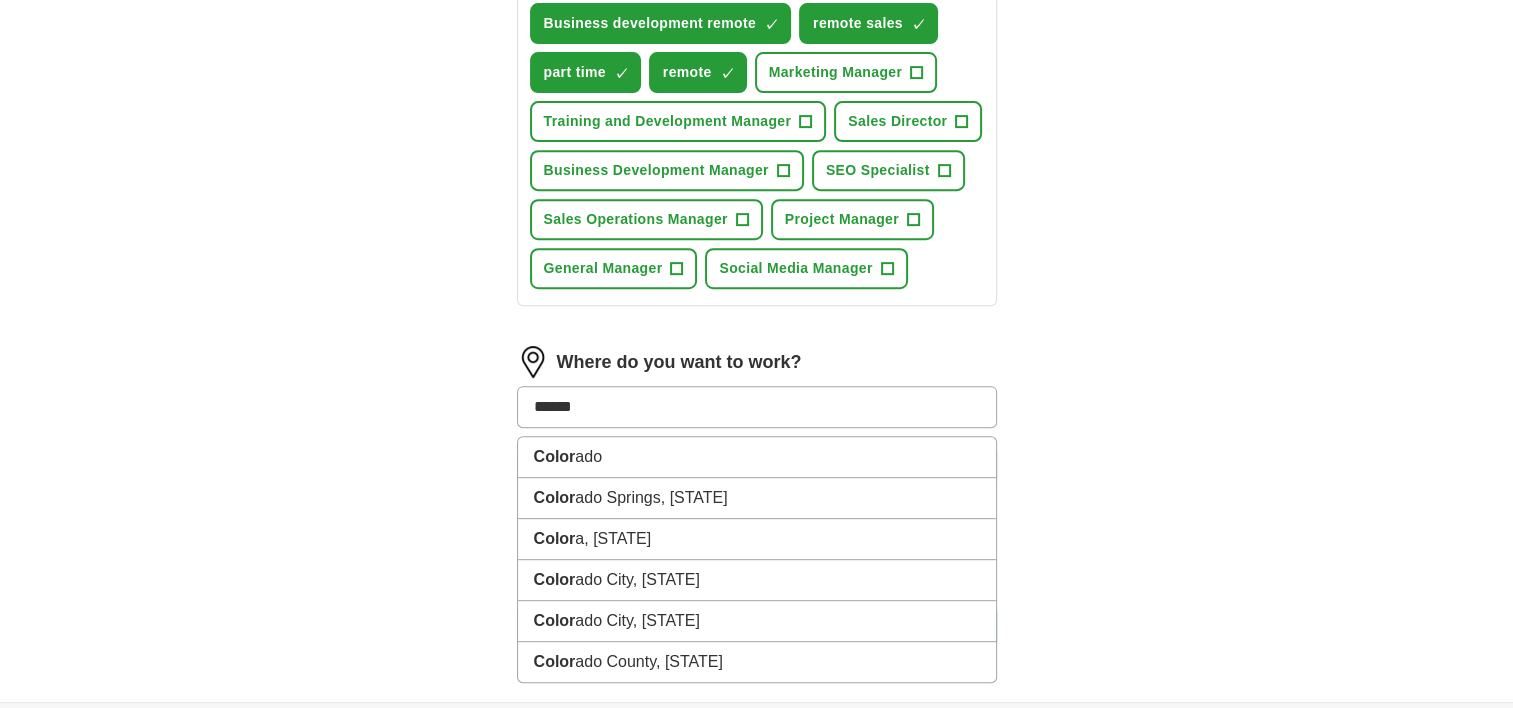 type on "*******" 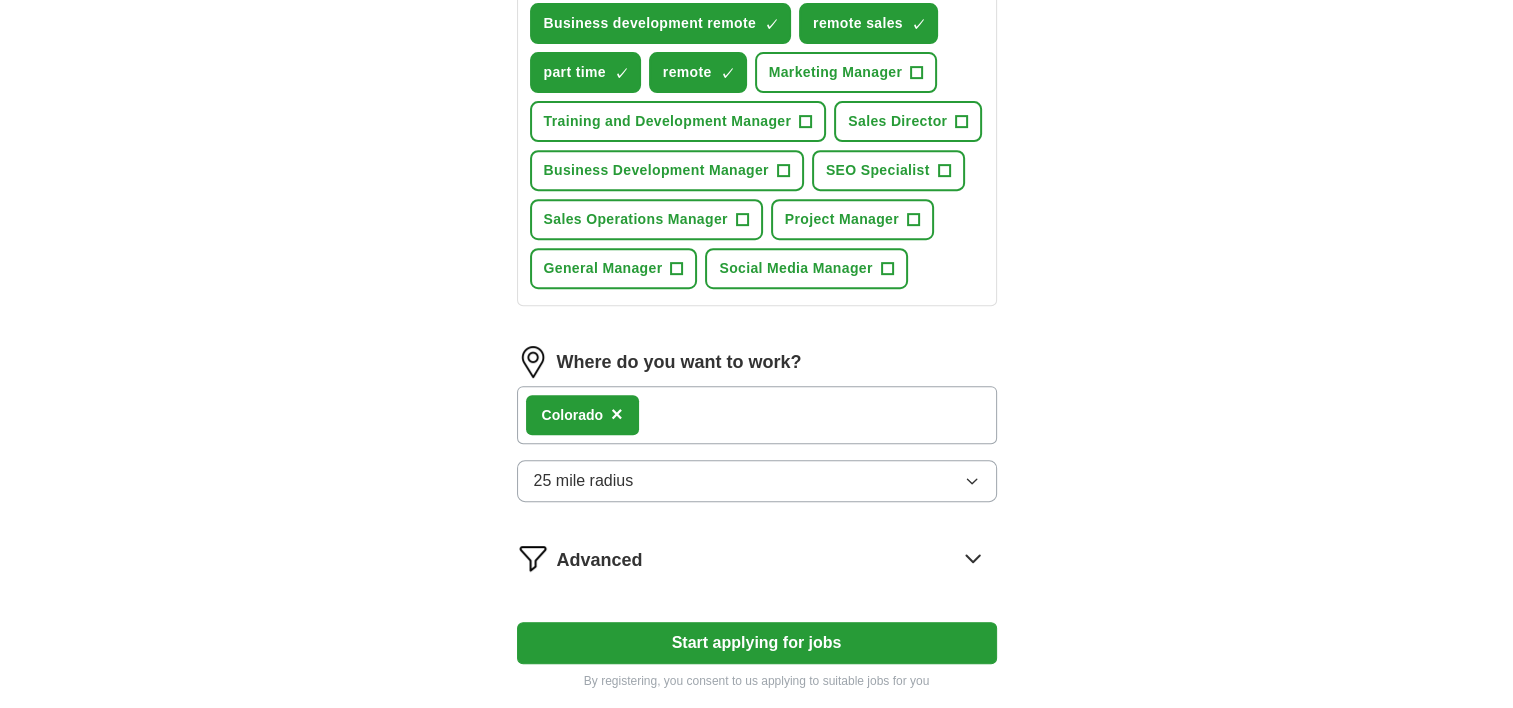 scroll, scrollTop: 1004, scrollLeft: 0, axis: vertical 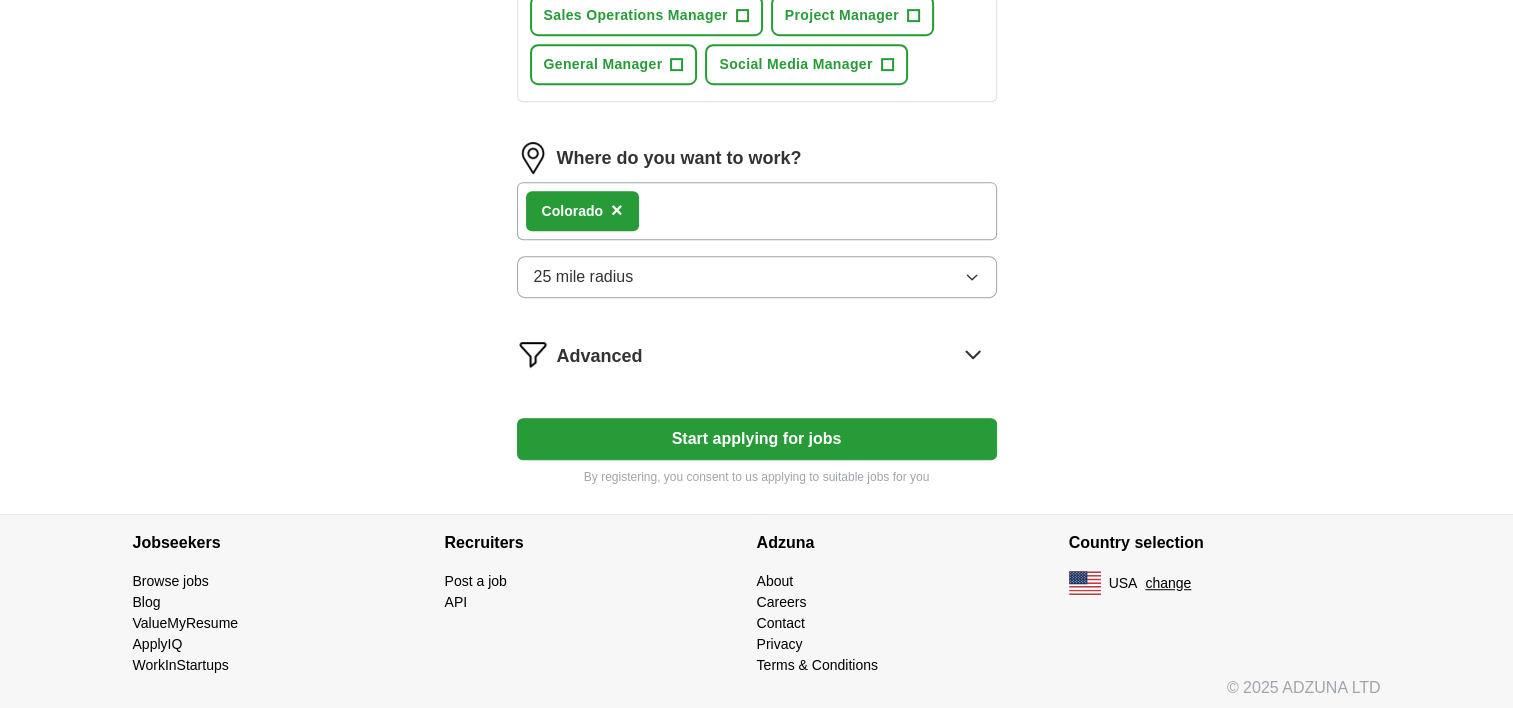 click on "×" at bounding box center [617, 210] 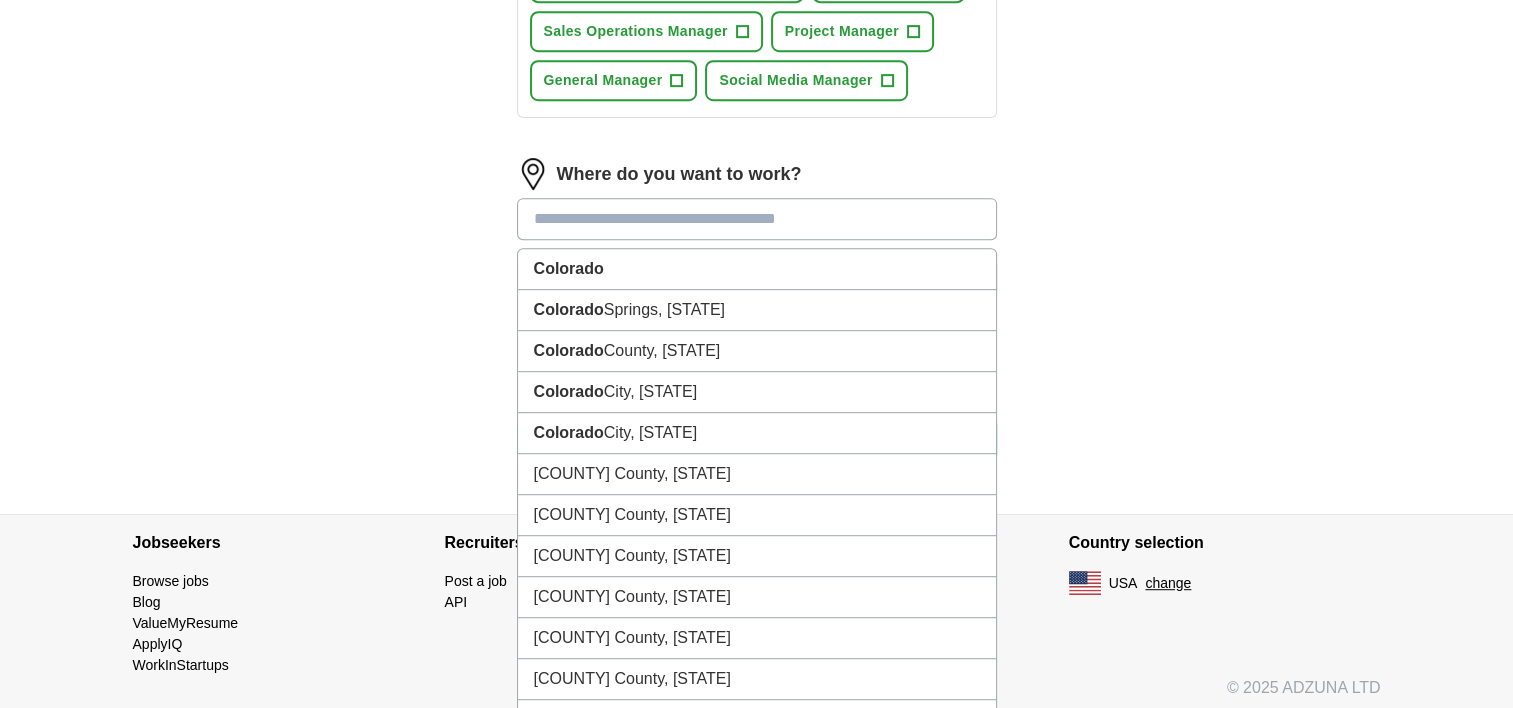 scroll, scrollTop: 1004, scrollLeft: 0, axis: vertical 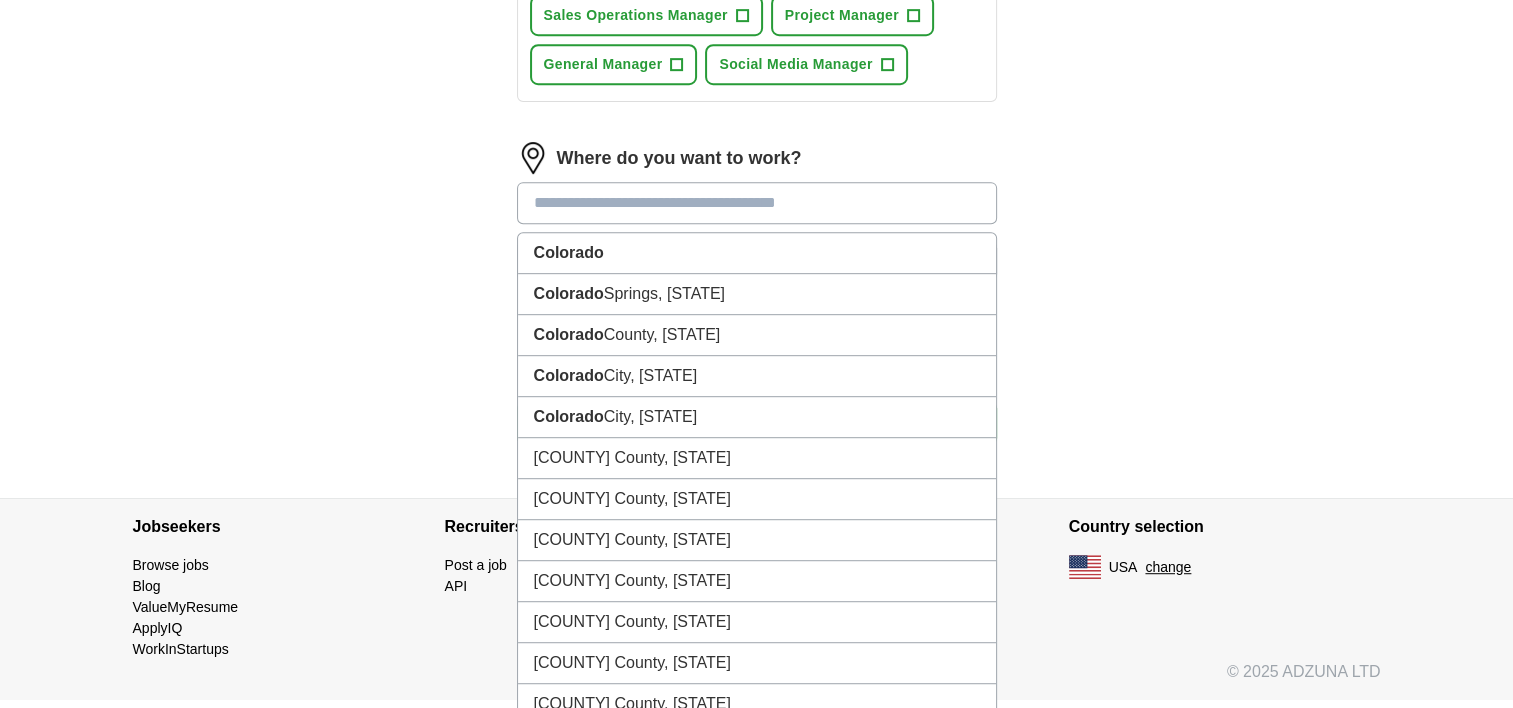 click at bounding box center [757, 203] 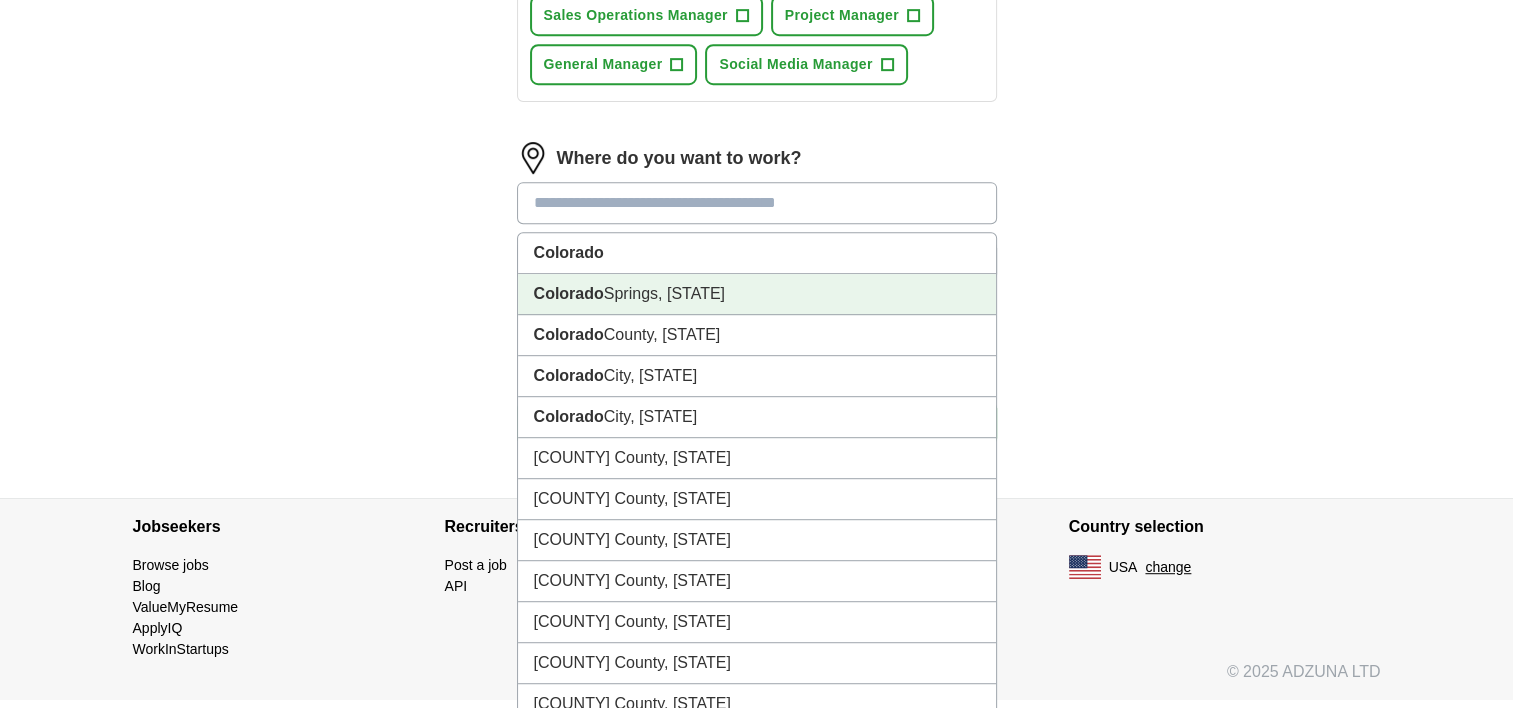 click on "Colorado" at bounding box center [569, 293] 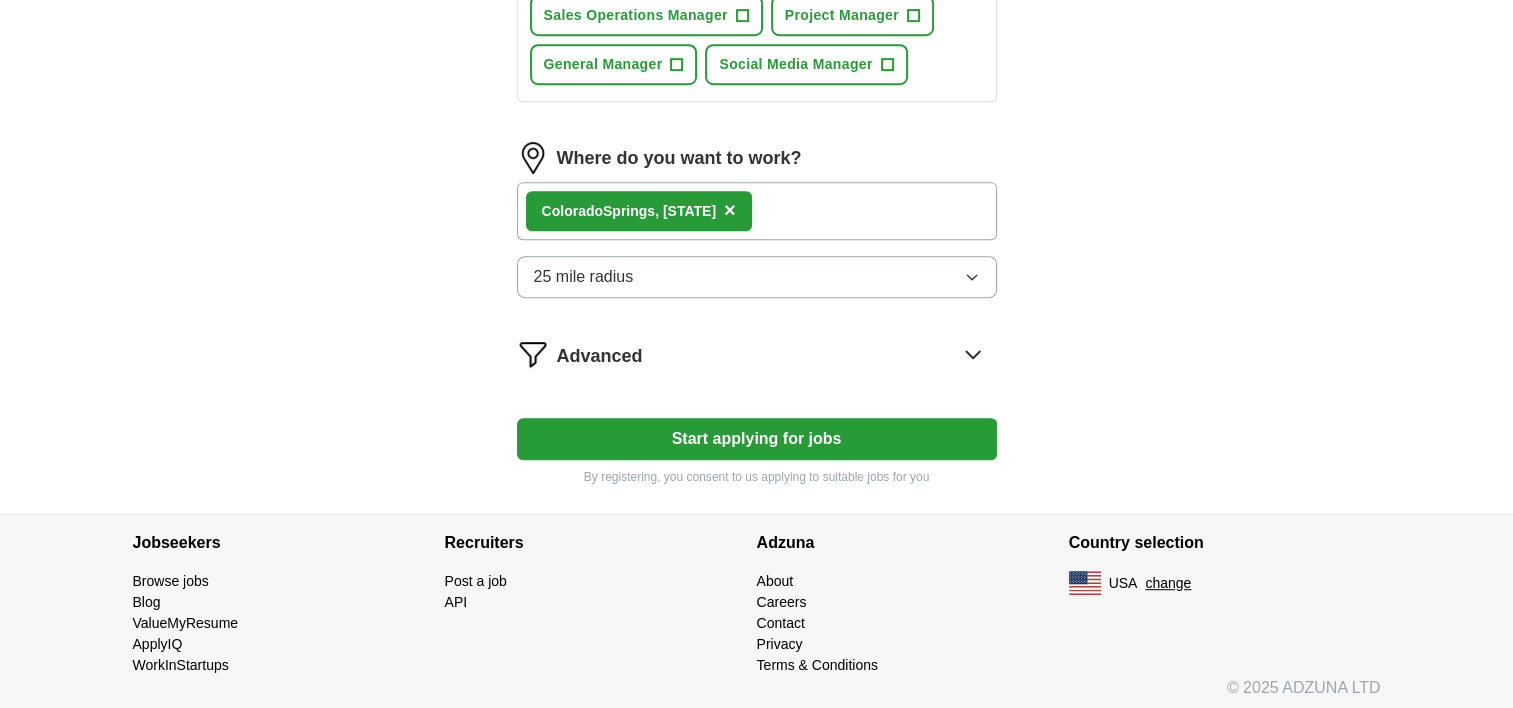 scroll, scrollTop: 988, scrollLeft: 0, axis: vertical 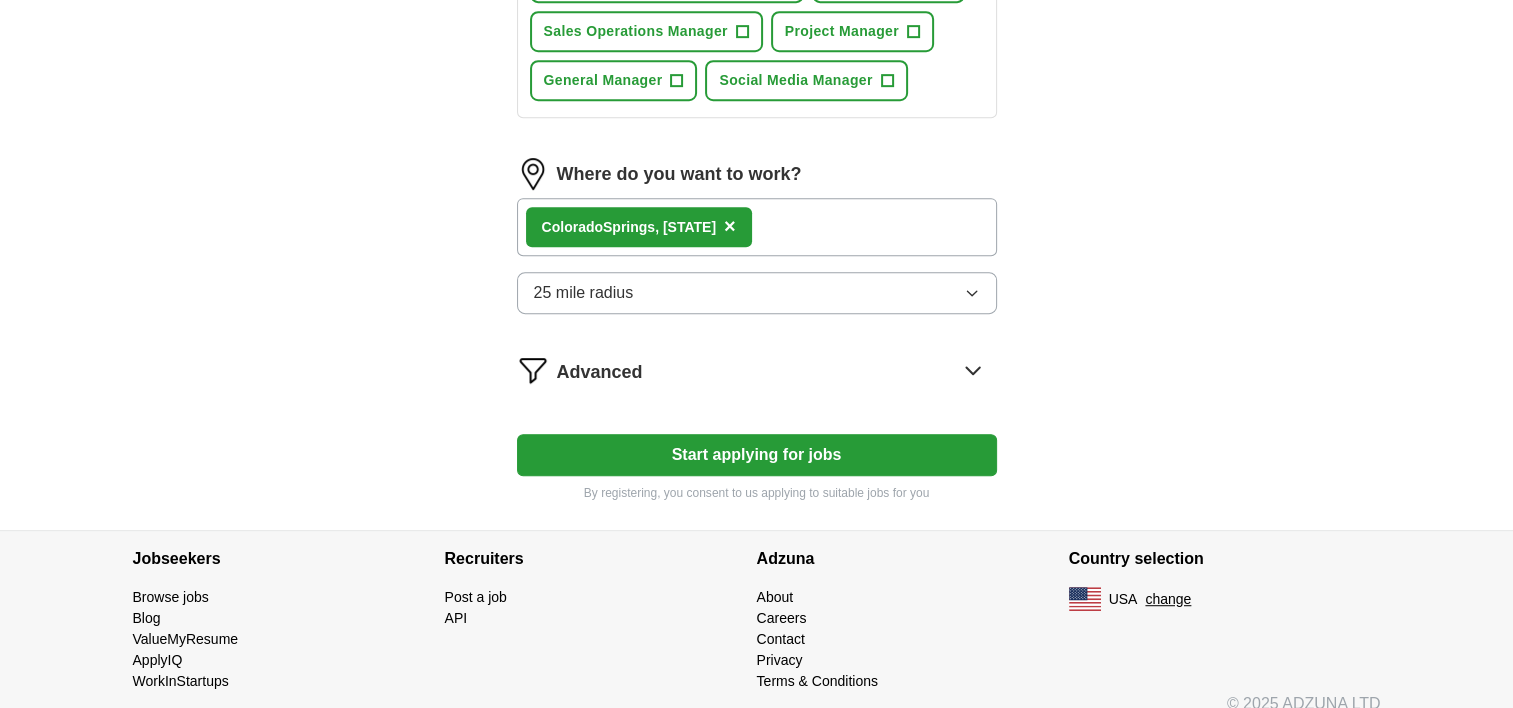 click 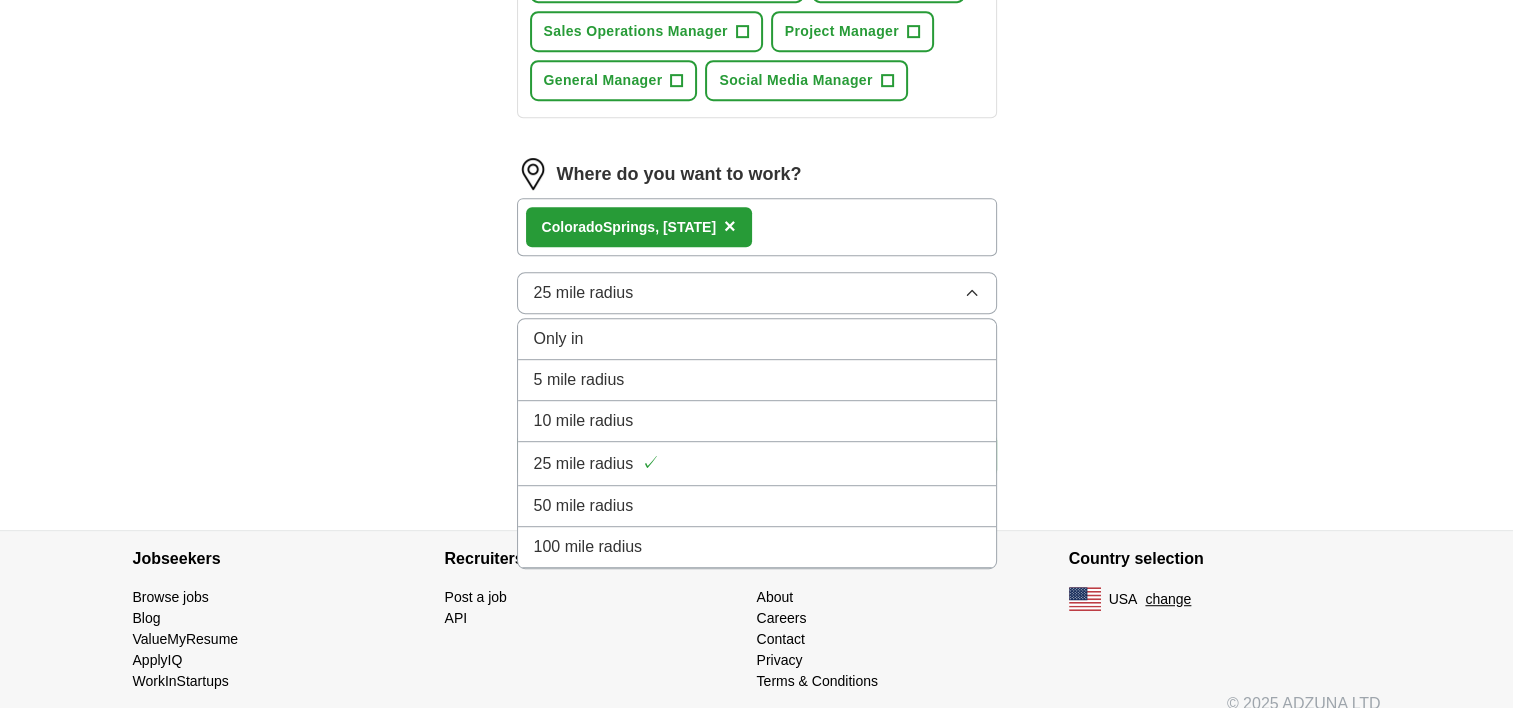 click on "Only in" at bounding box center [757, 339] 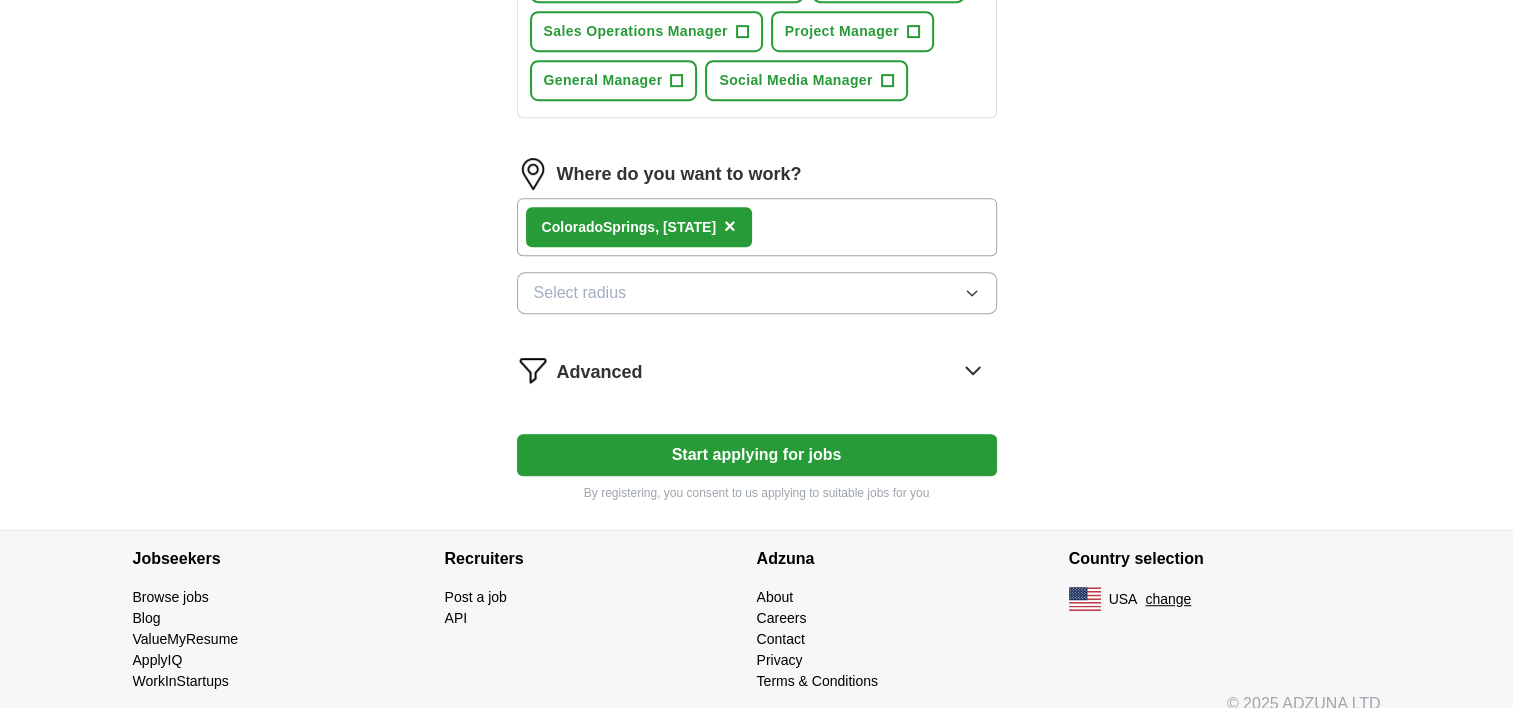 click on "Start applying for jobs" at bounding box center (757, 455) 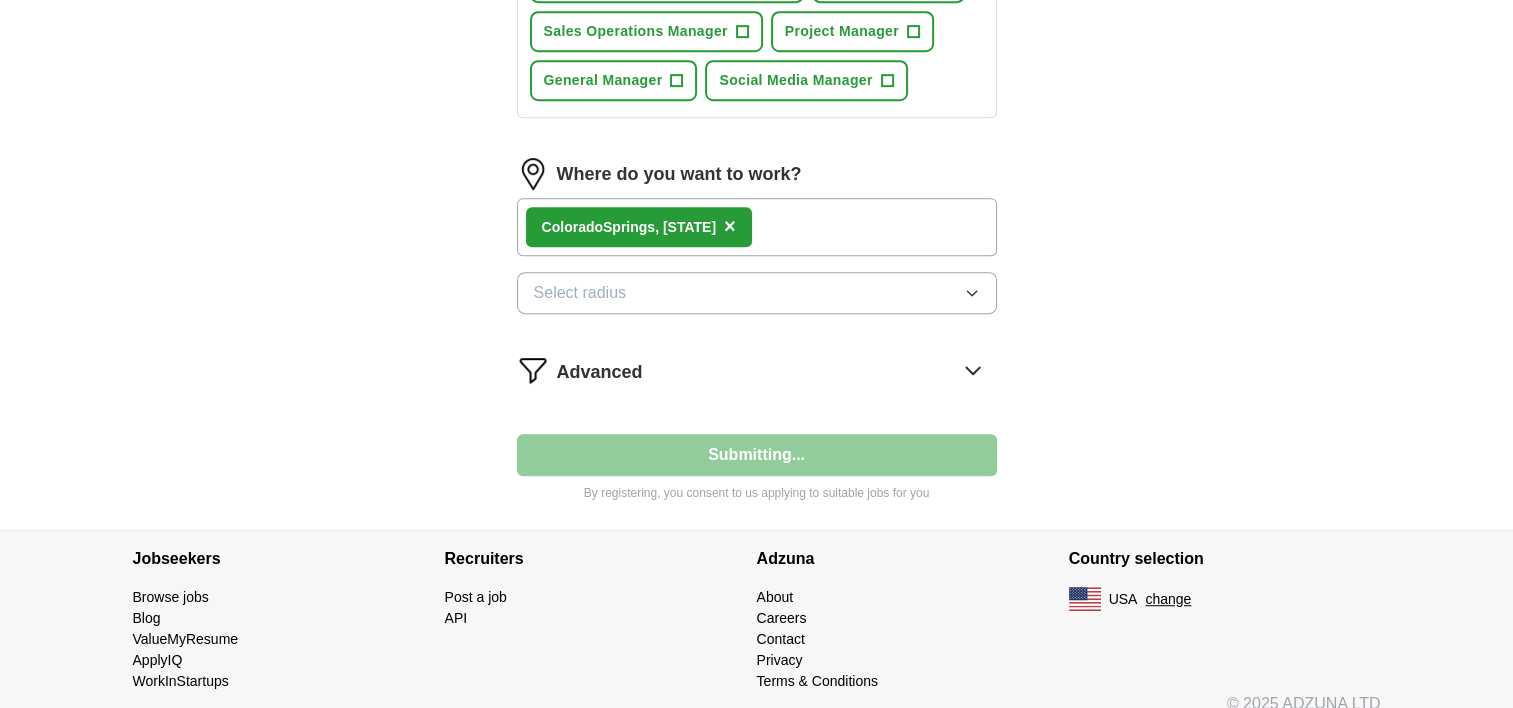 select on "**" 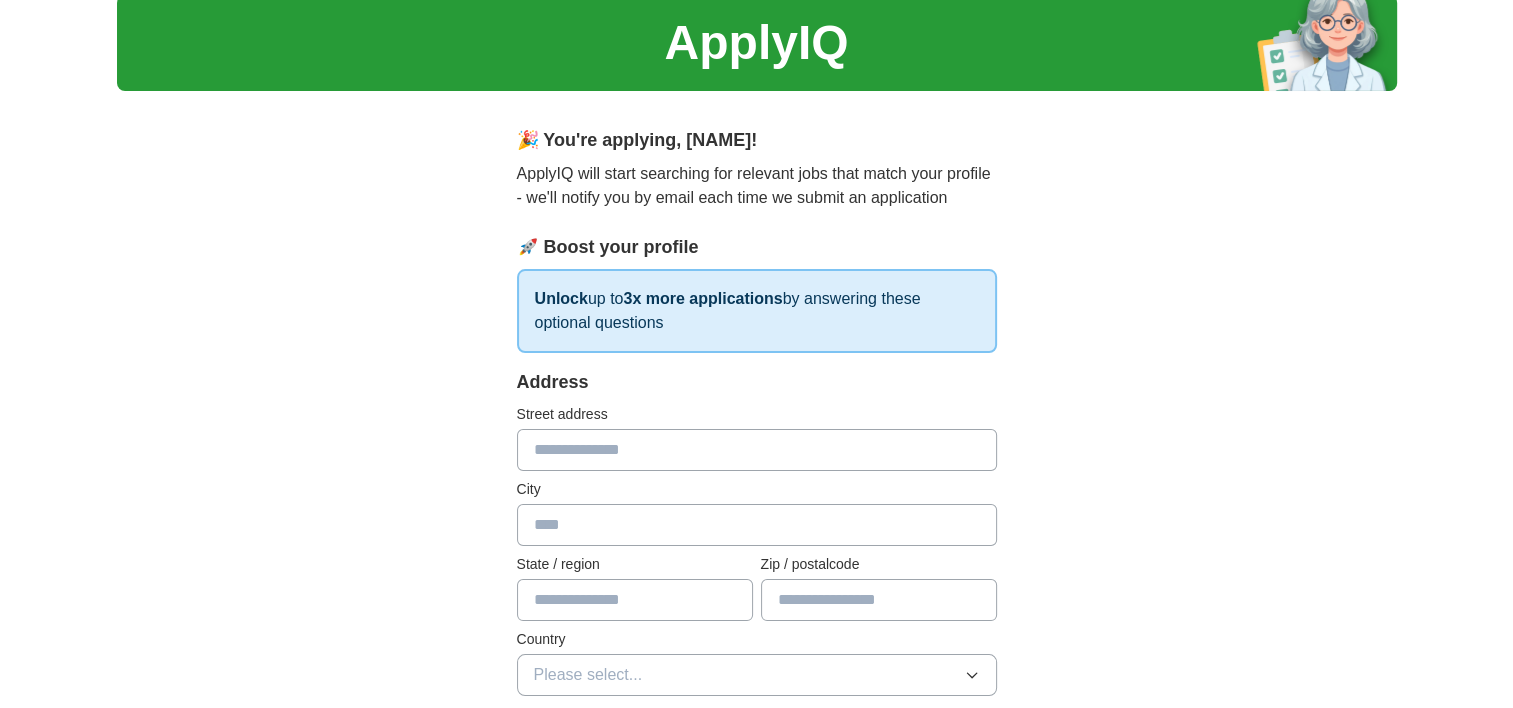 scroll, scrollTop: 100, scrollLeft: 0, axis: vertical 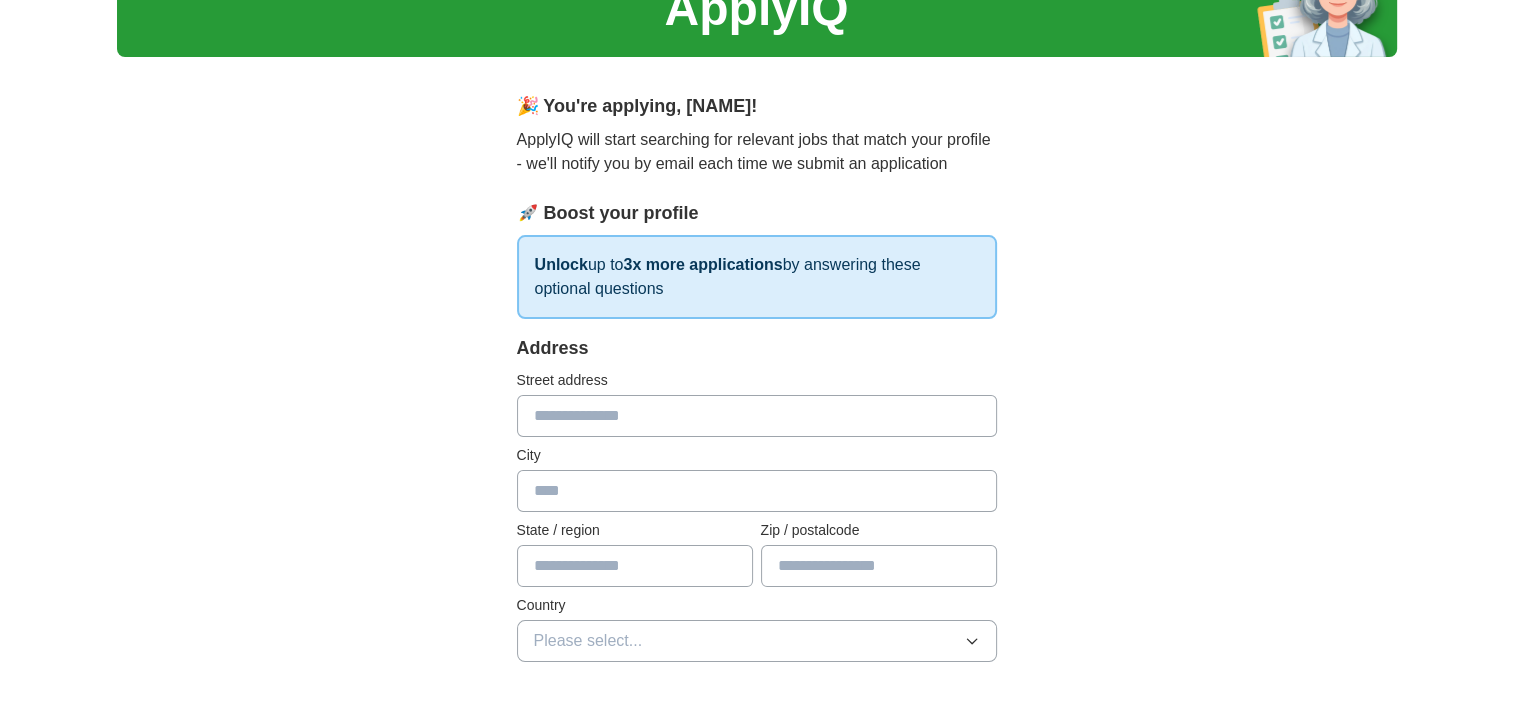 click at bounding box center (757, 416) 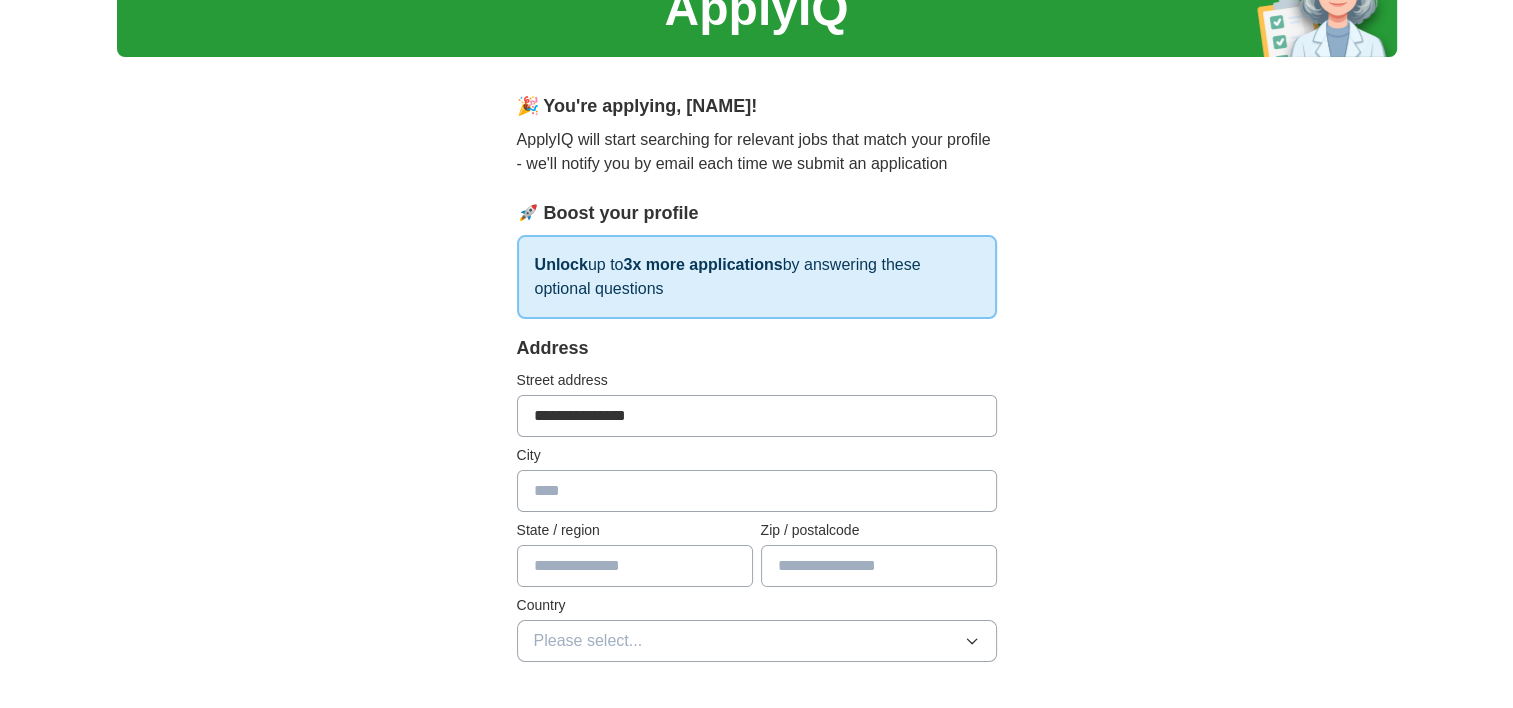 type on "**********" 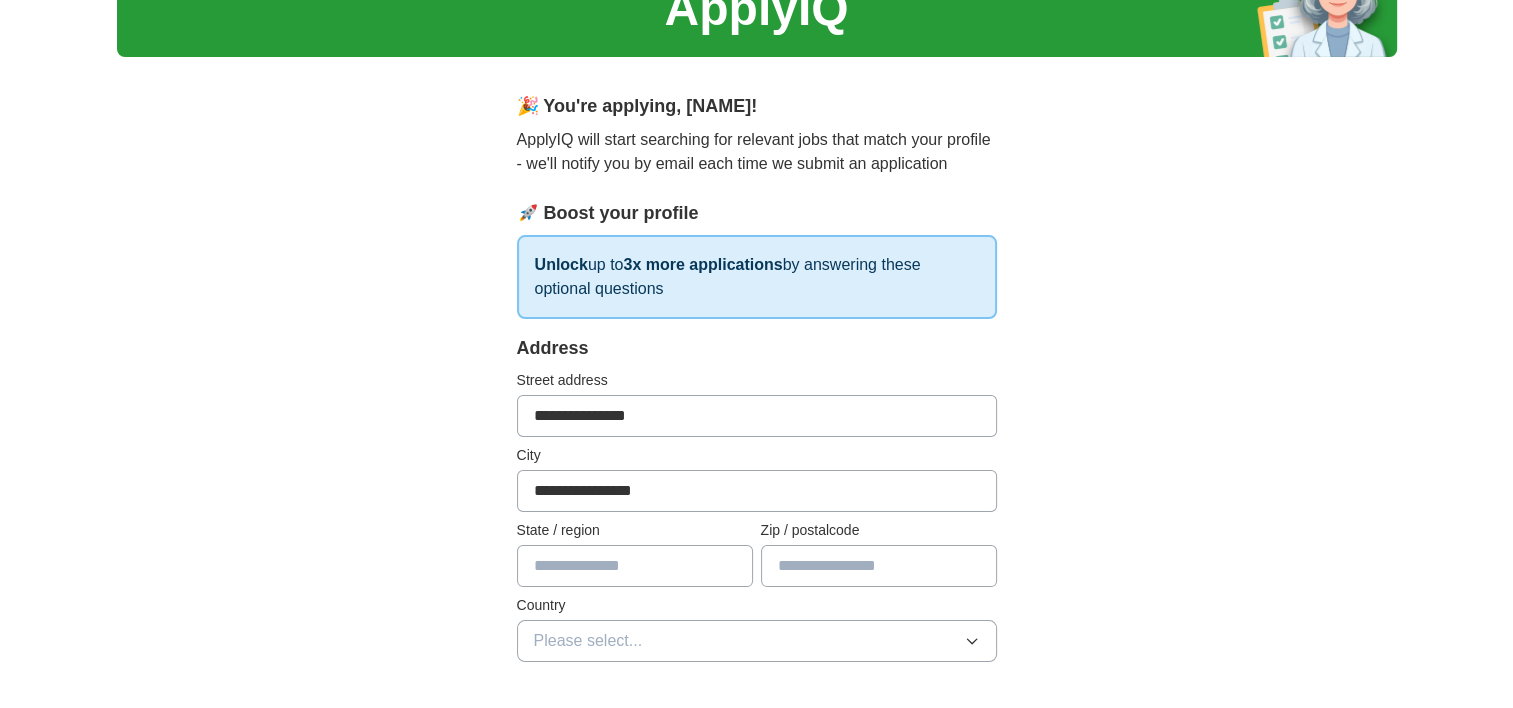 type on "**" 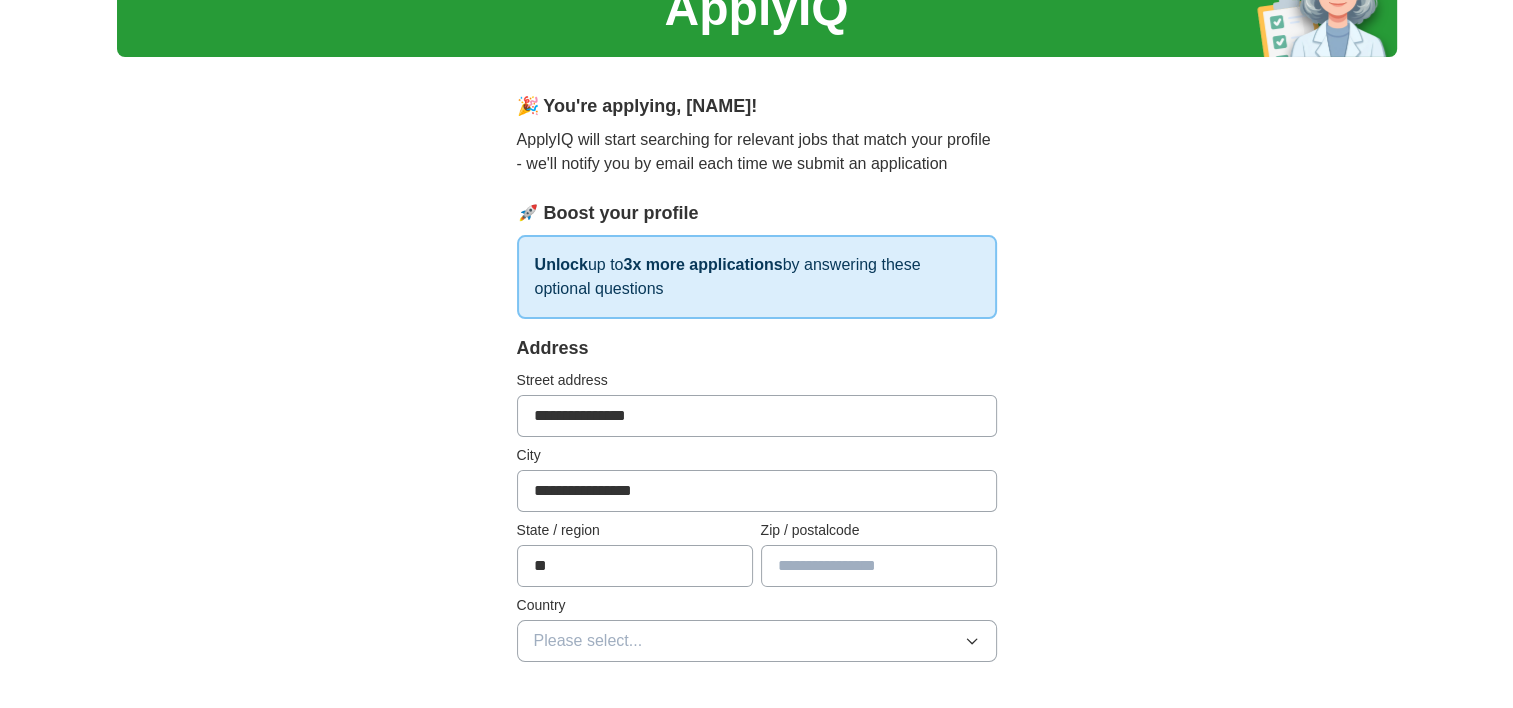 type on "*****" 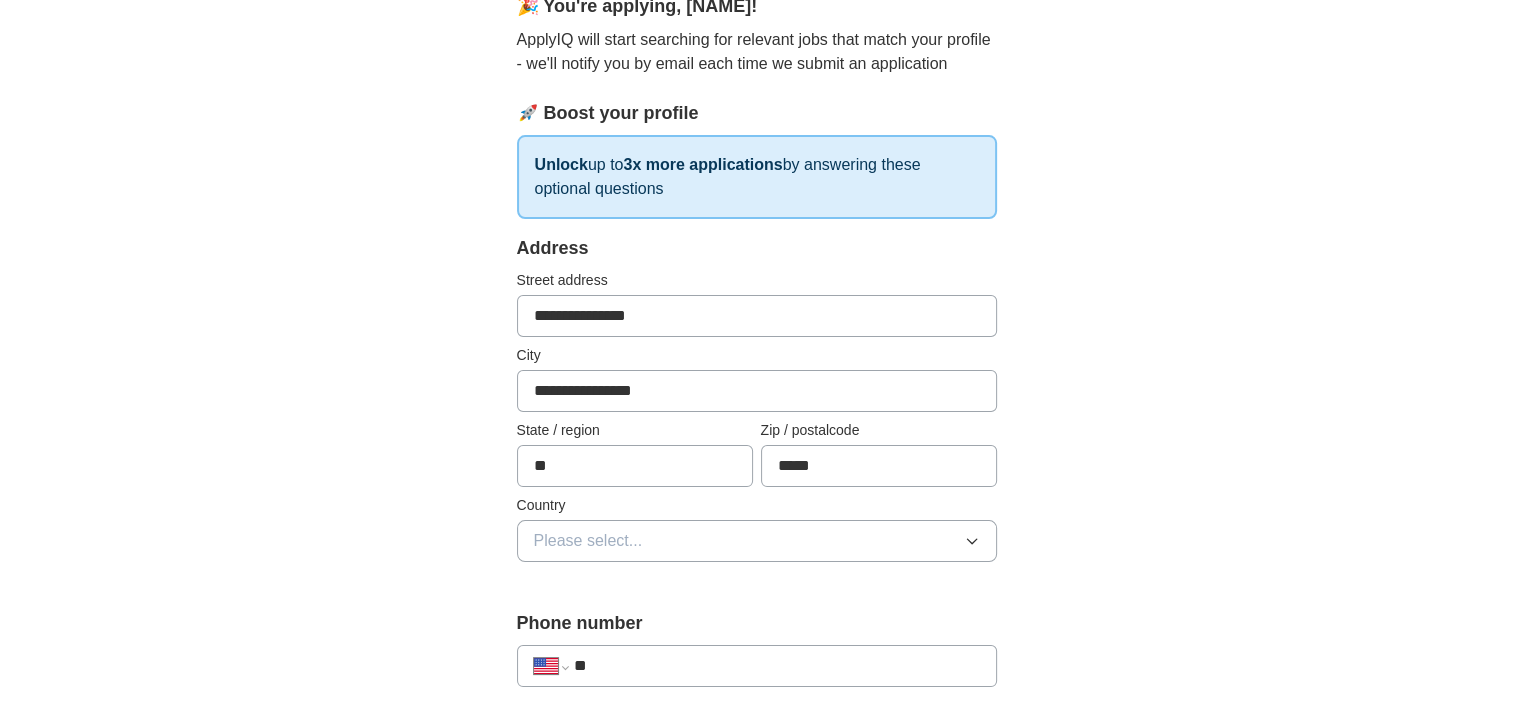 scroll, scrollTop: 300, scrollLeft: 0, axis: vertical 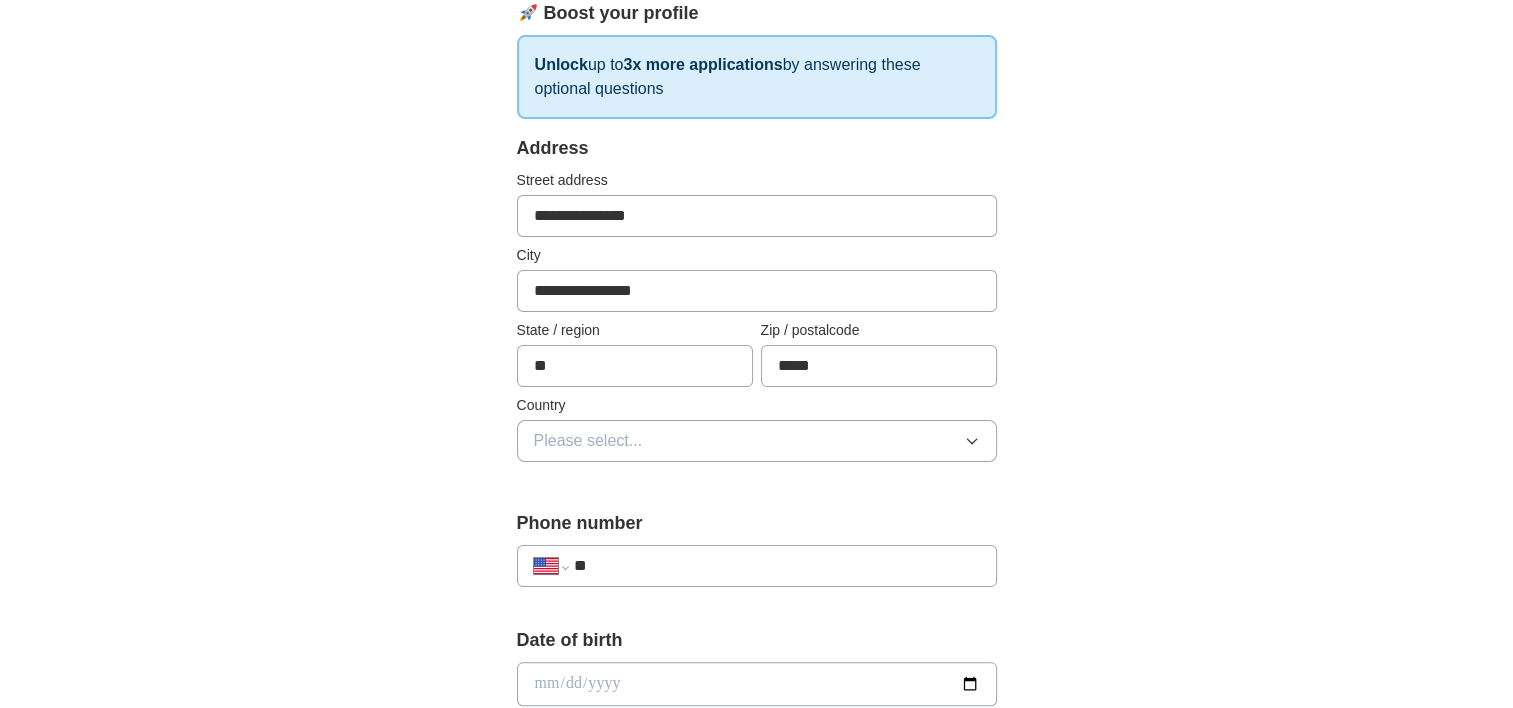 click on "Please select..." at bounding box center [588, 441] 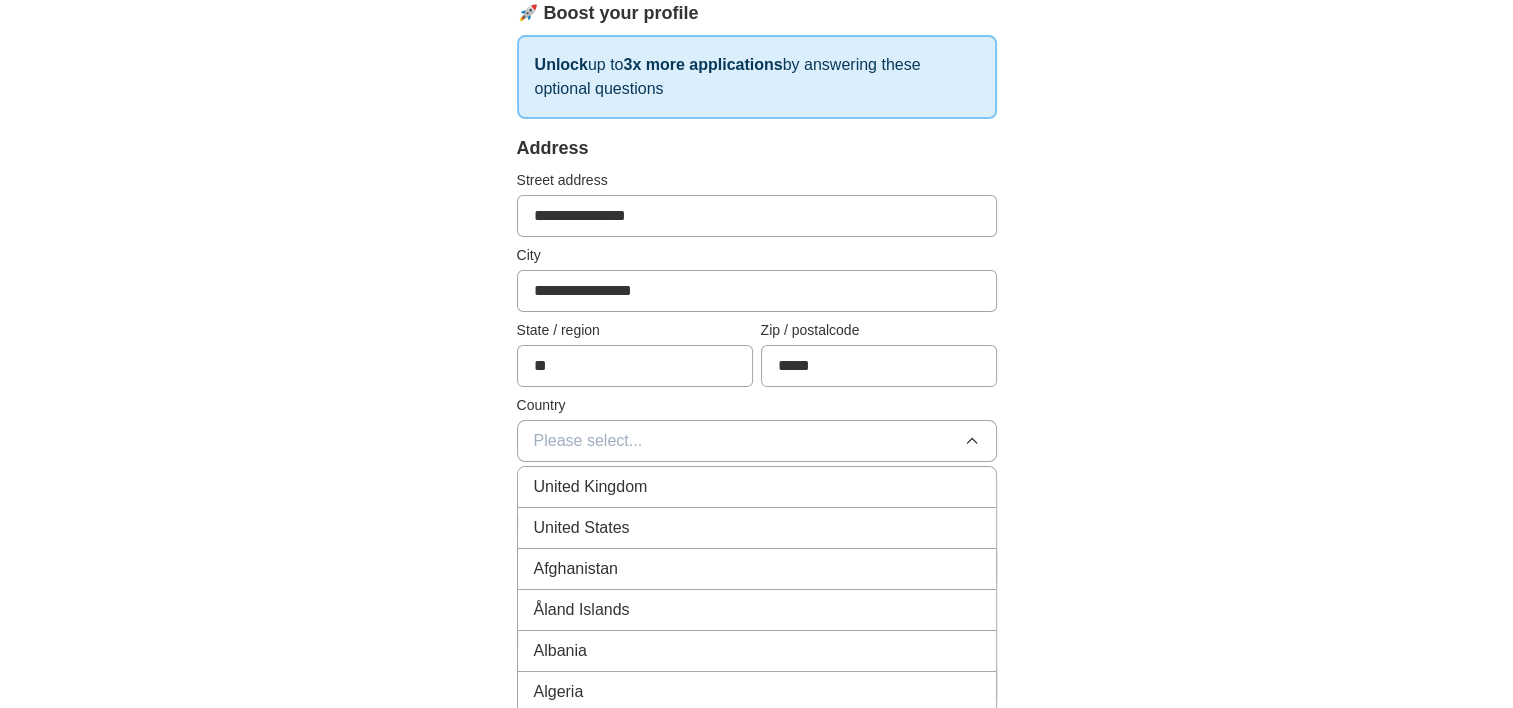 click on "United States" at bounding box center (582, 528) 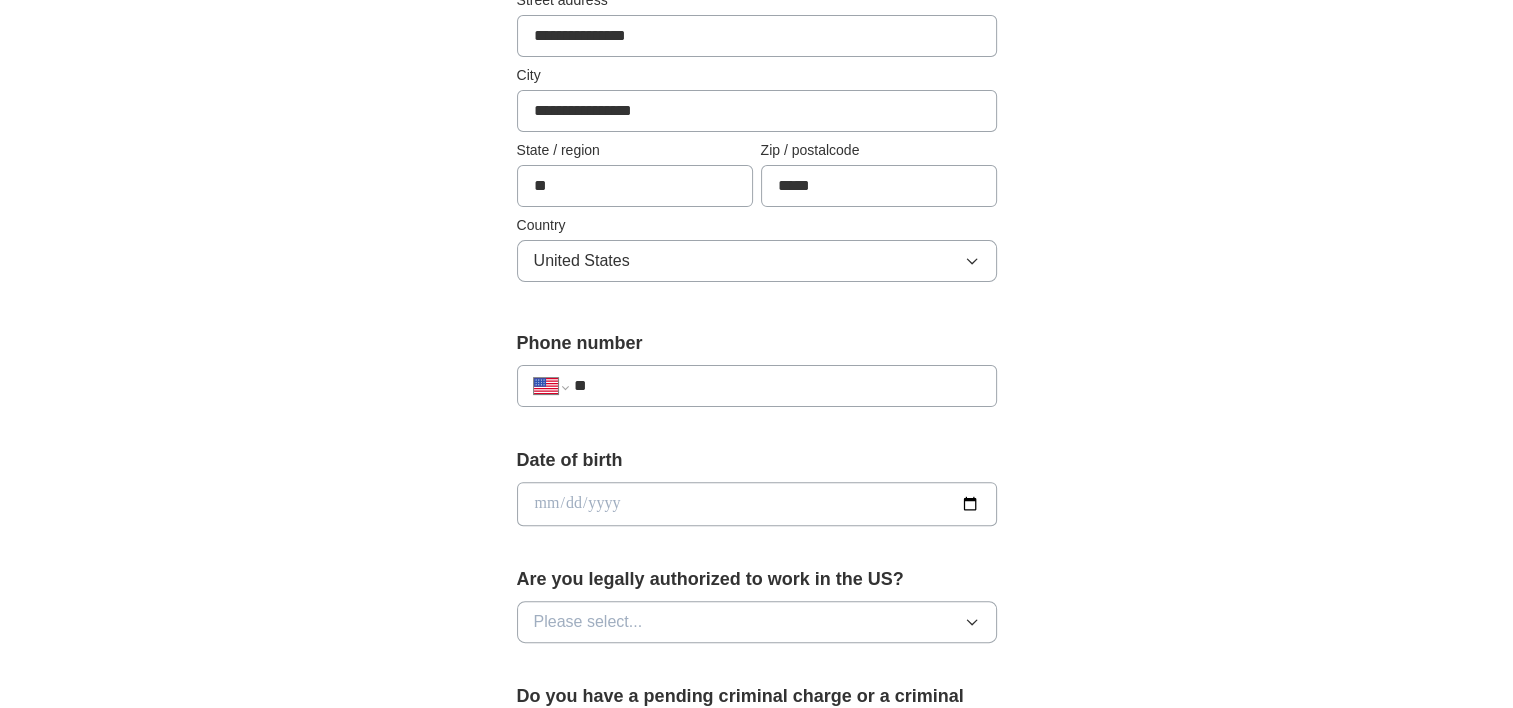 scroll, scrollTop: 500, scrollLeft: 0, axis: vertical 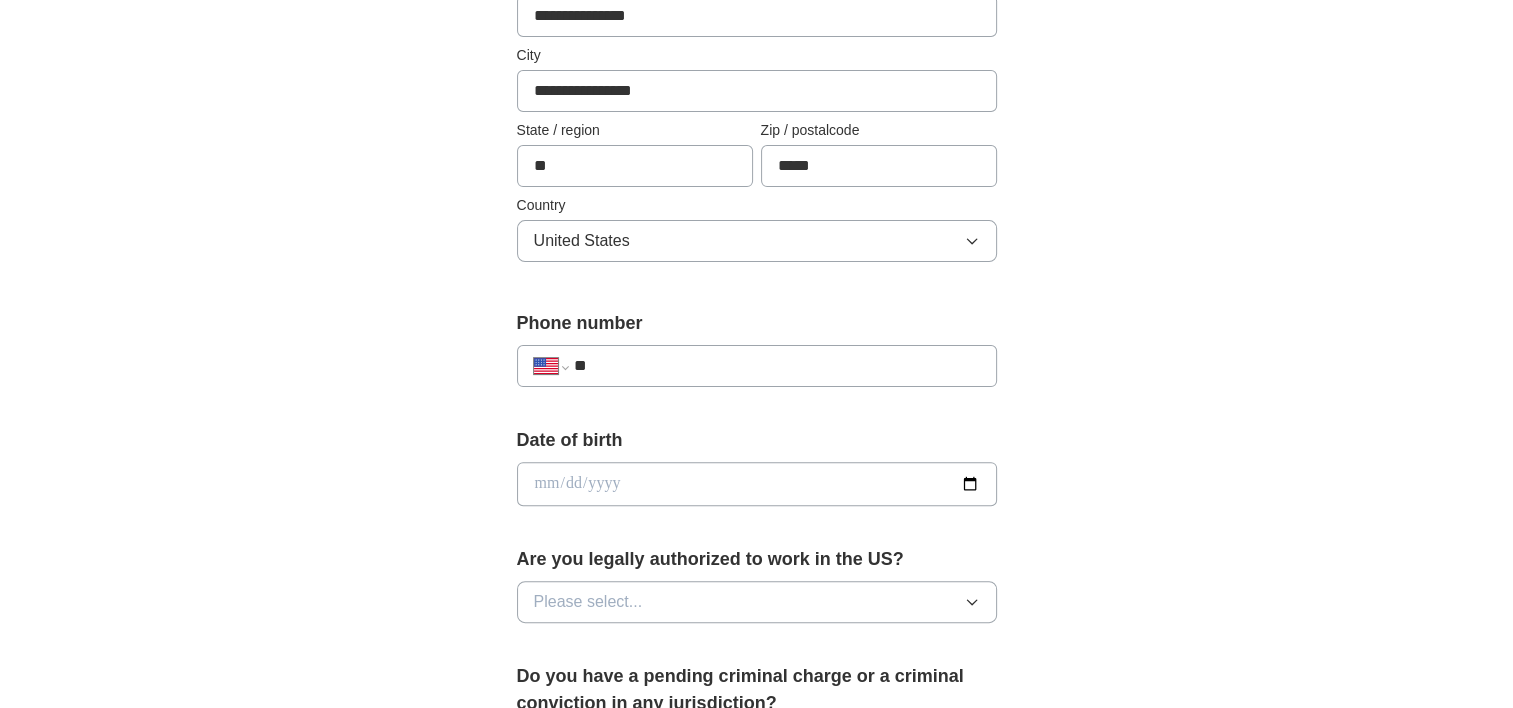 click on "**" at bounding box center (776, 366) 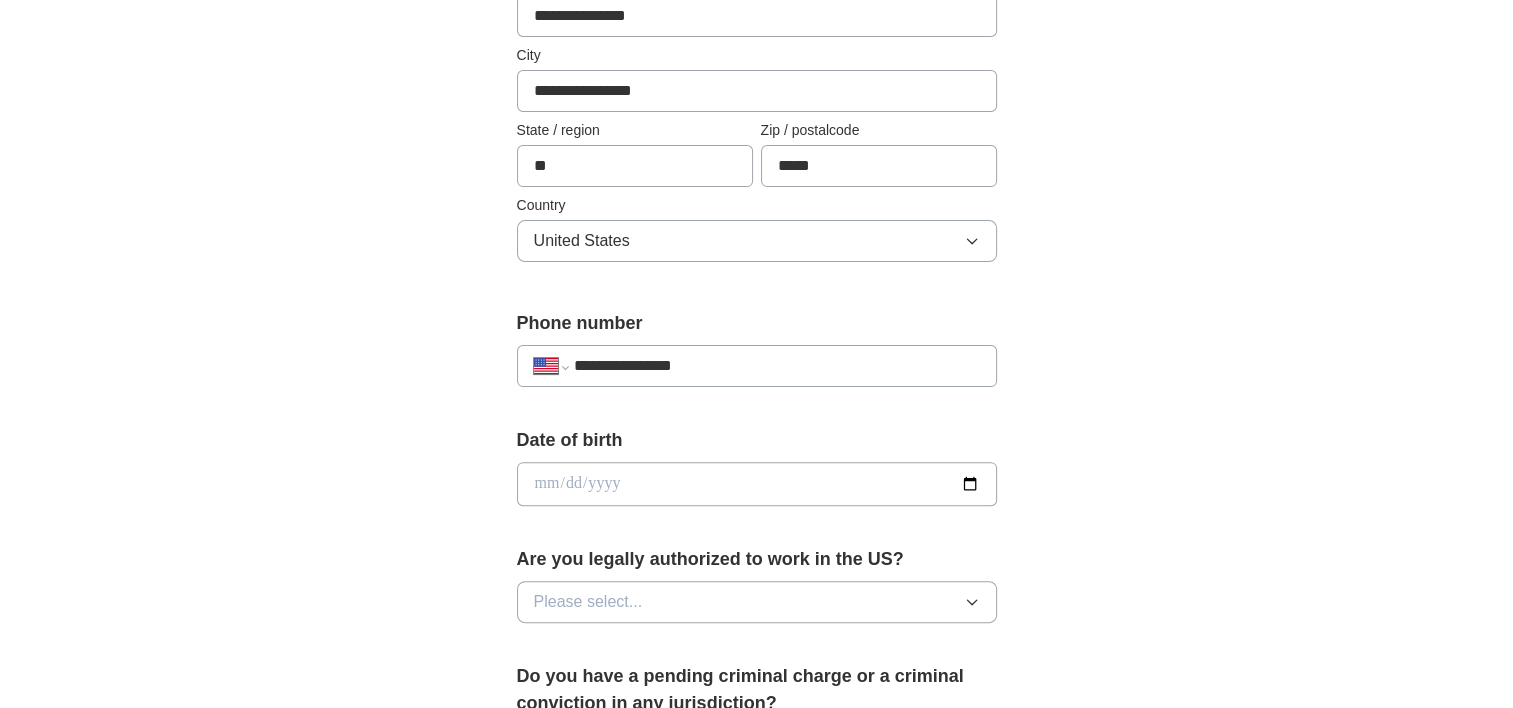 click on "**********" at bounding box center [776, 366] 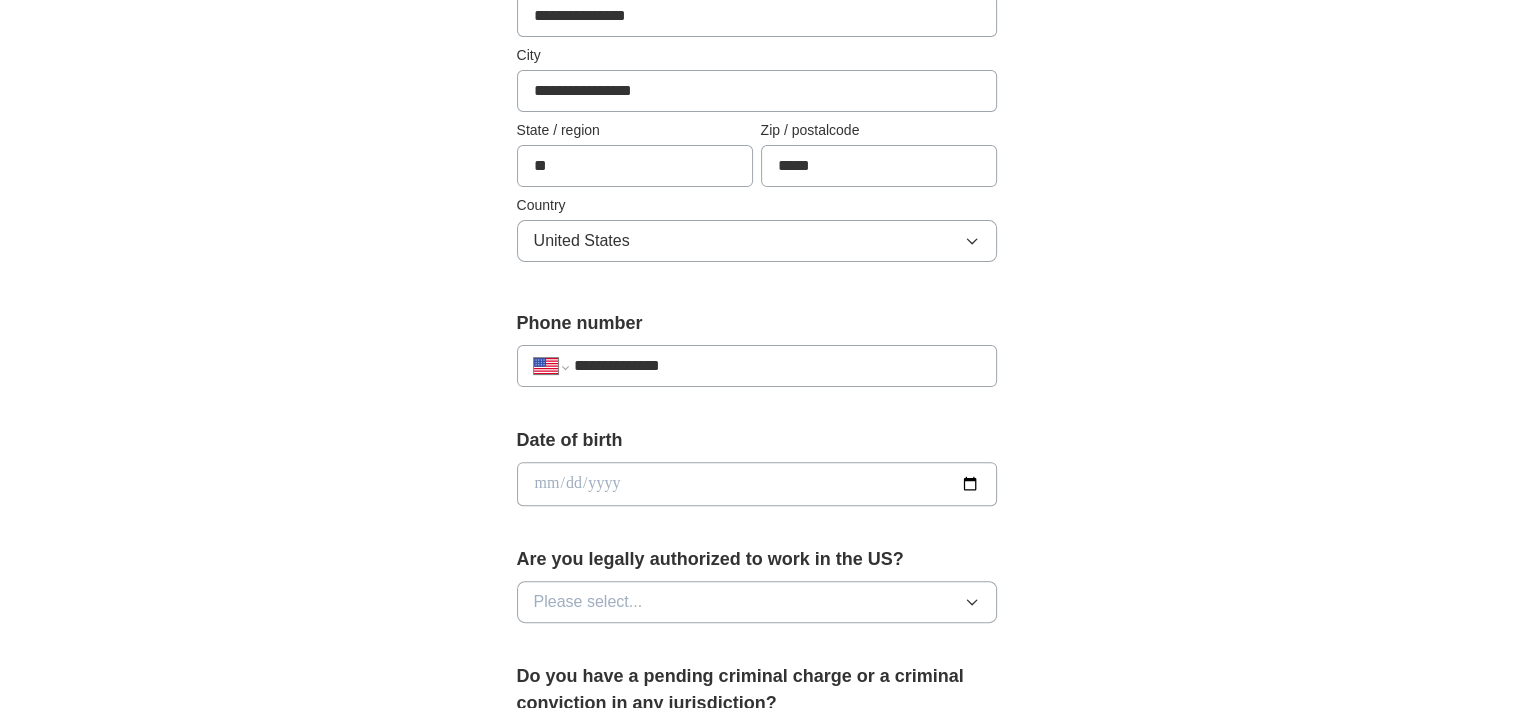click at bounding box center (757, 484) 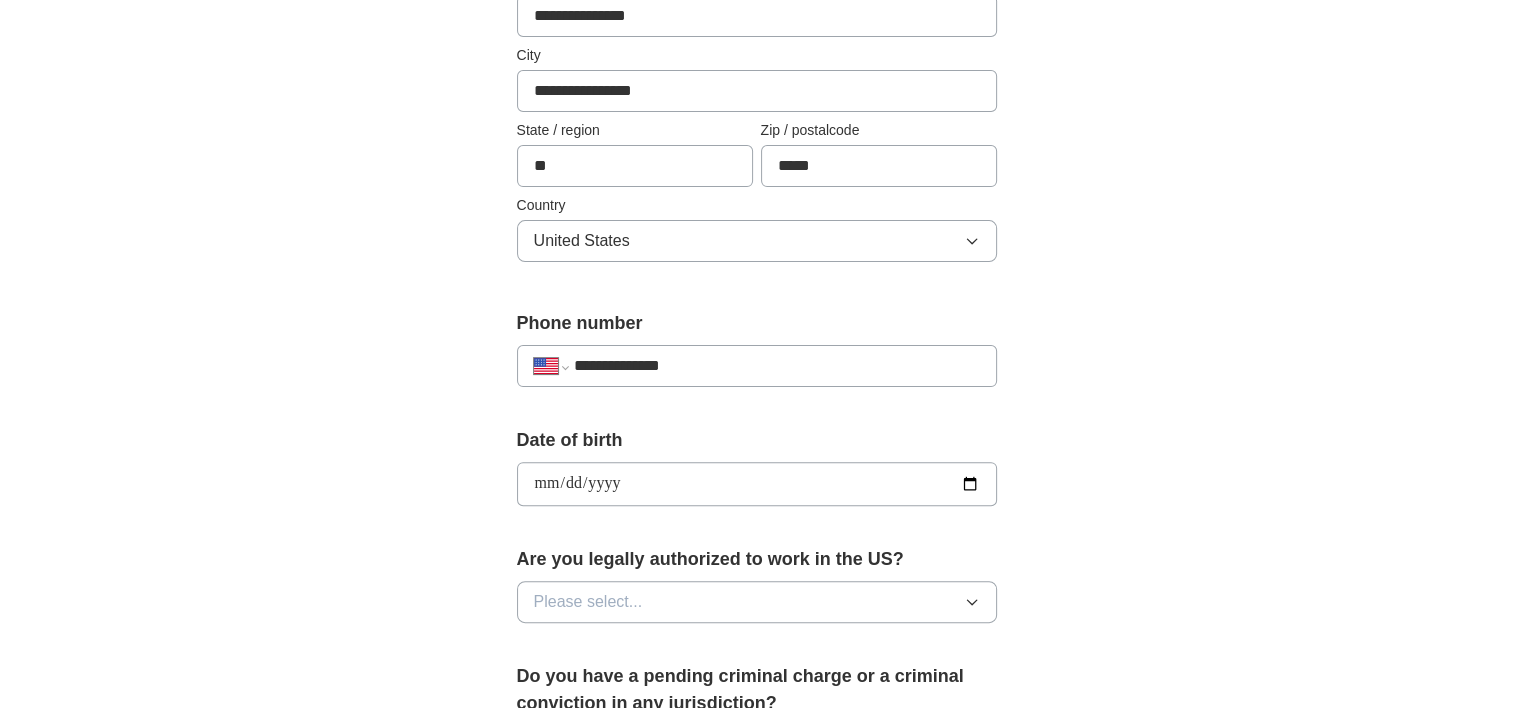 type on "**********" 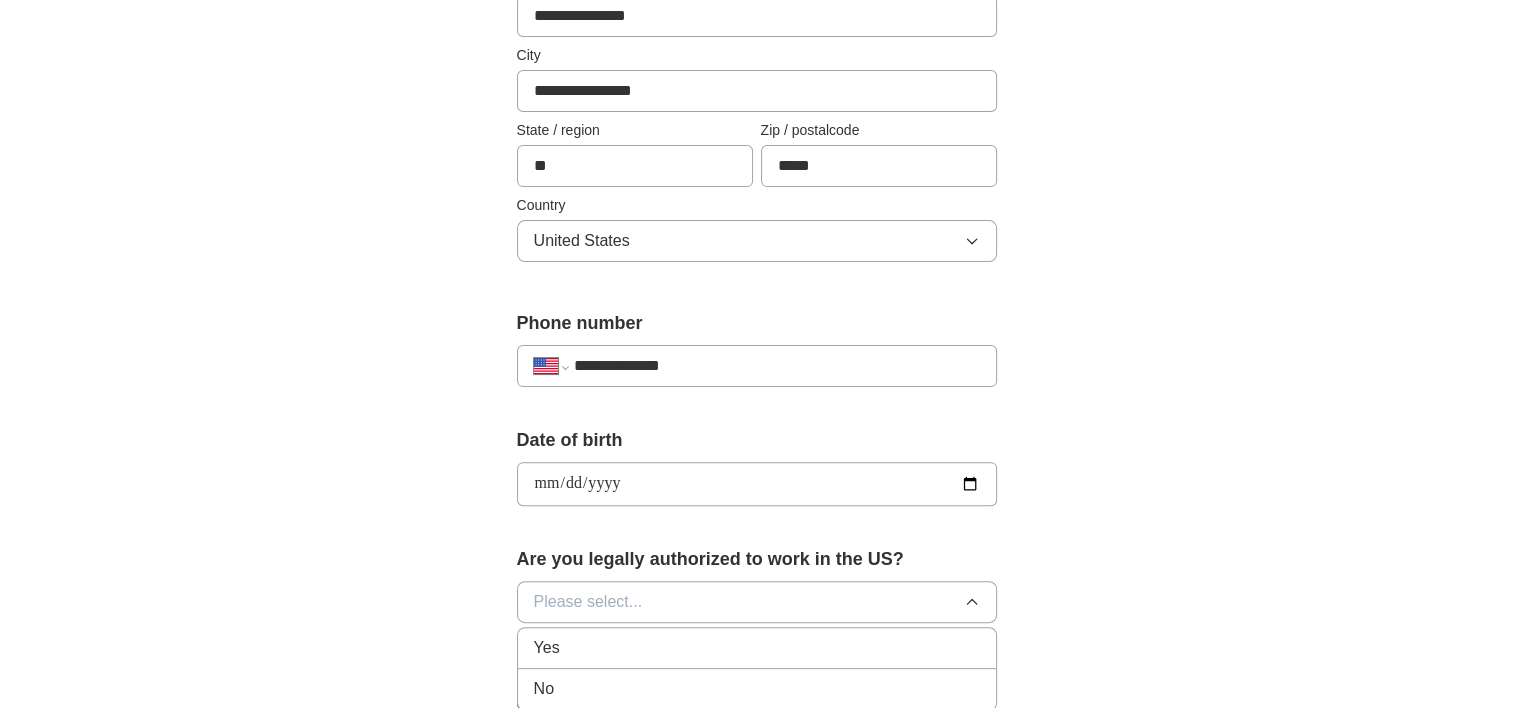 click on "Yes" at bounding box center (757, 648) 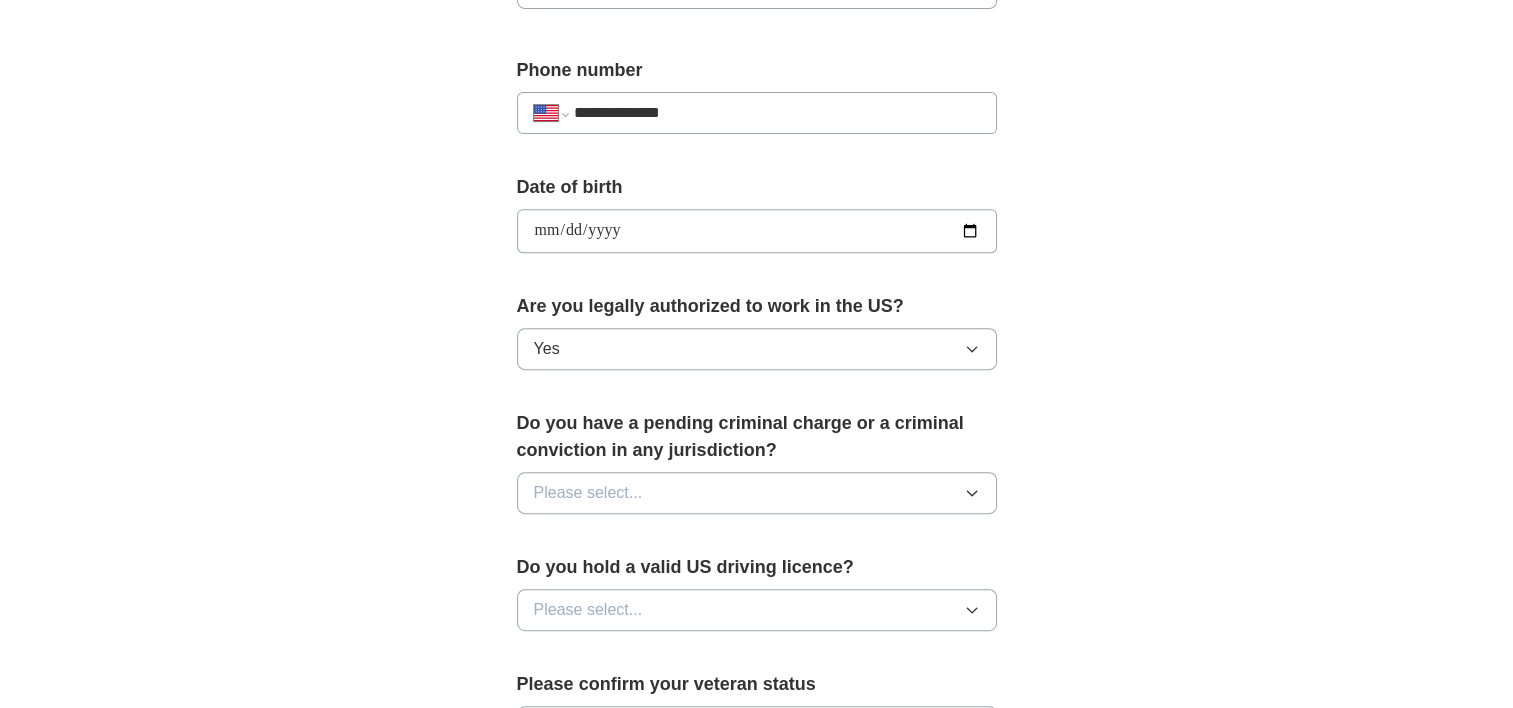 scroll, scrollTop: 800, scrollLeft: 0, axis: vertical 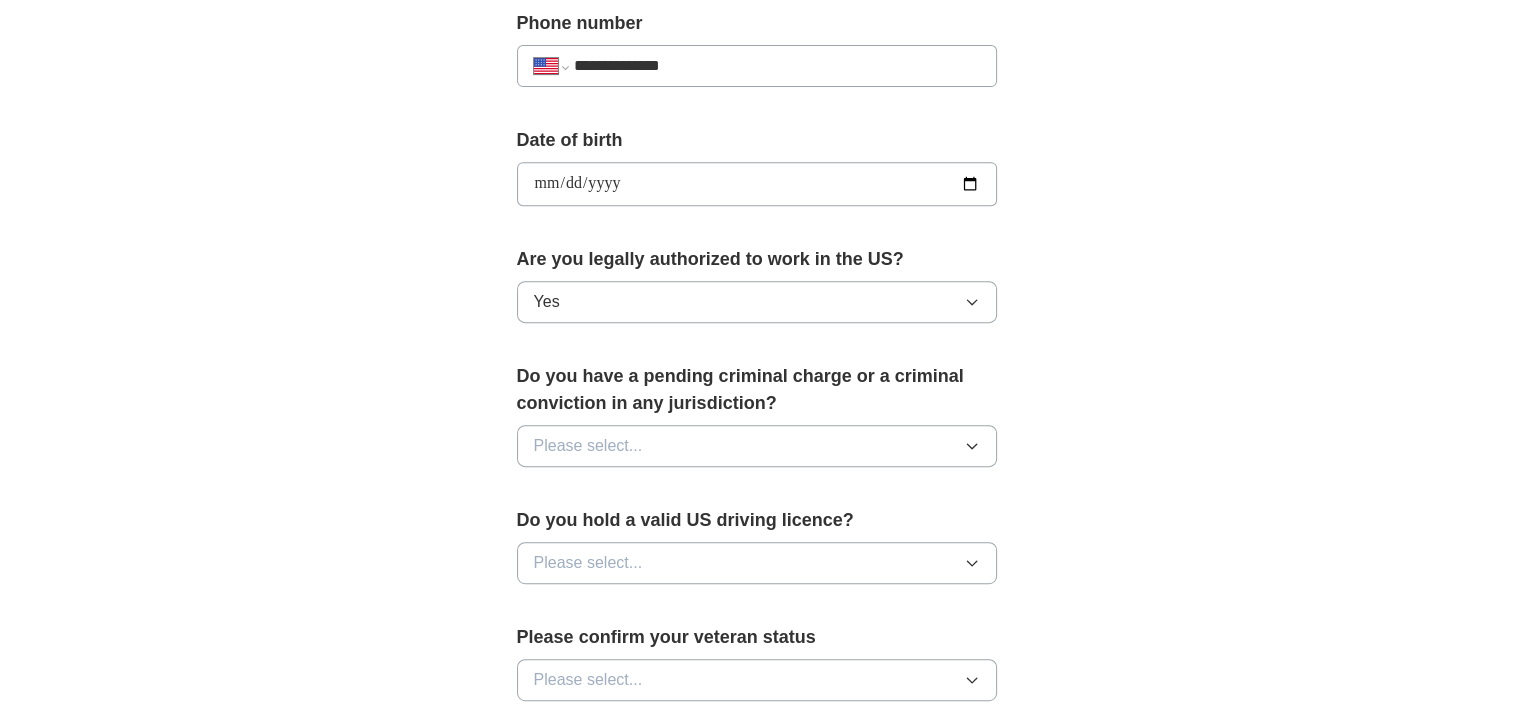 click on "Please select..." at bounding box center [588, 446] 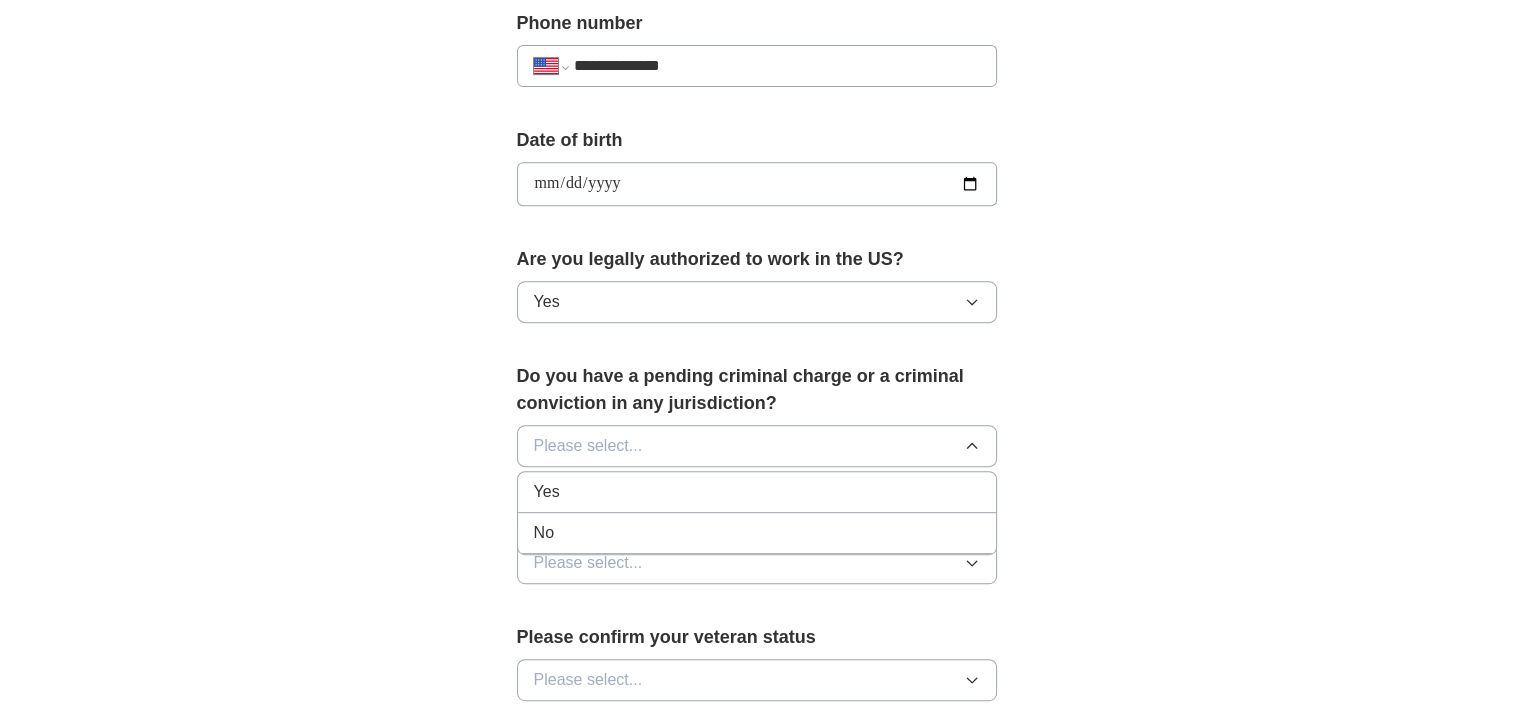 click on "No" at bounding box center (757, 533) 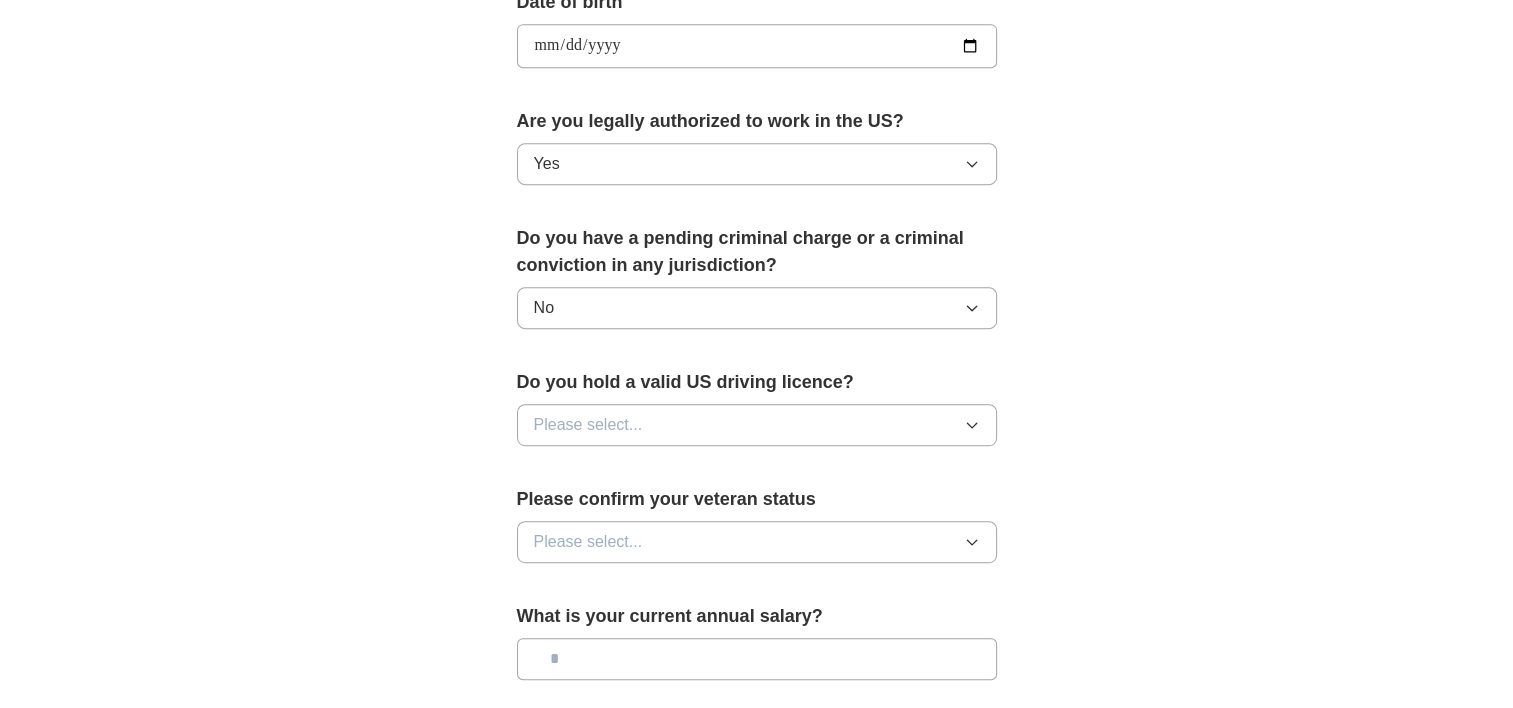 scroll, scrollTop: 1000, scrollLeft: 0, axis: vertical 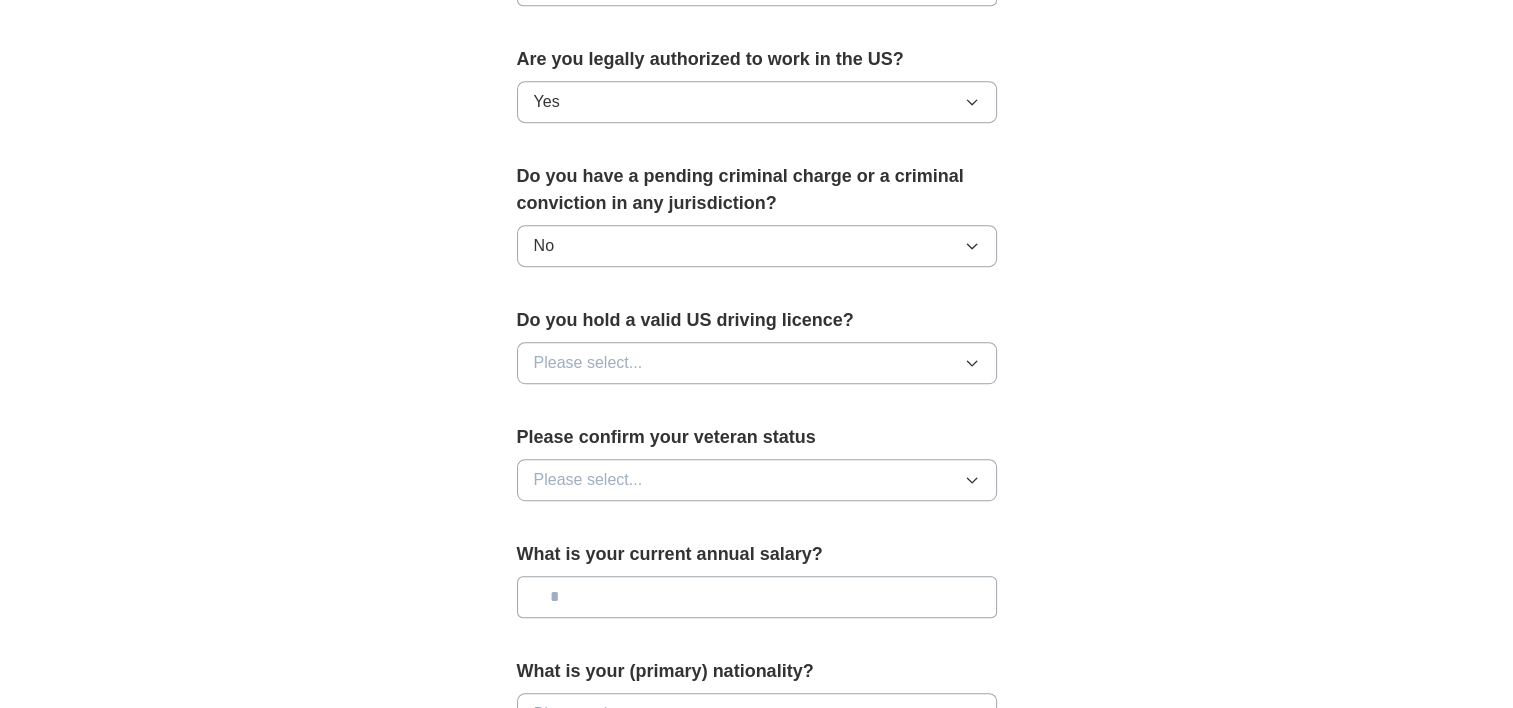 click on "Please select..." at bounding box center [588, 363] 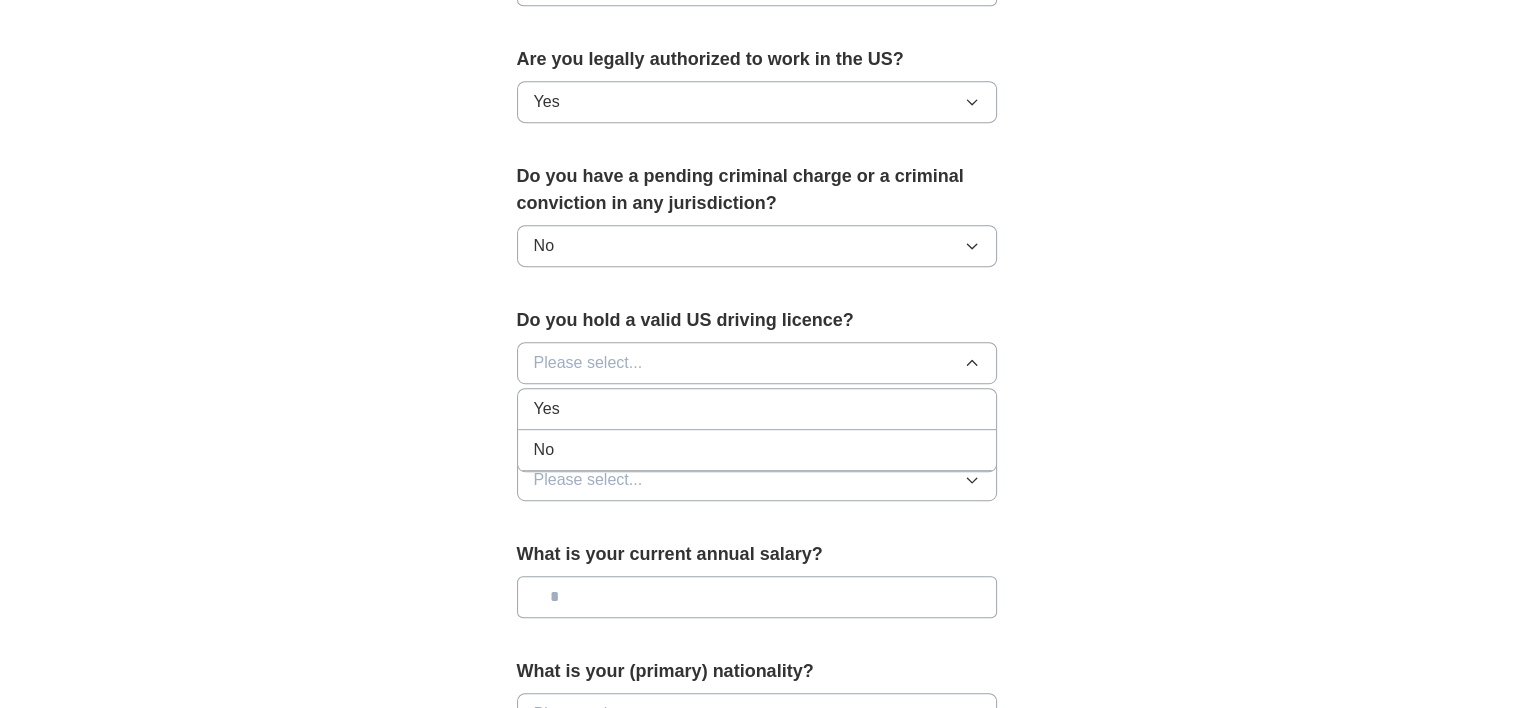 click on "Yes" at bounding box center [757, 409] 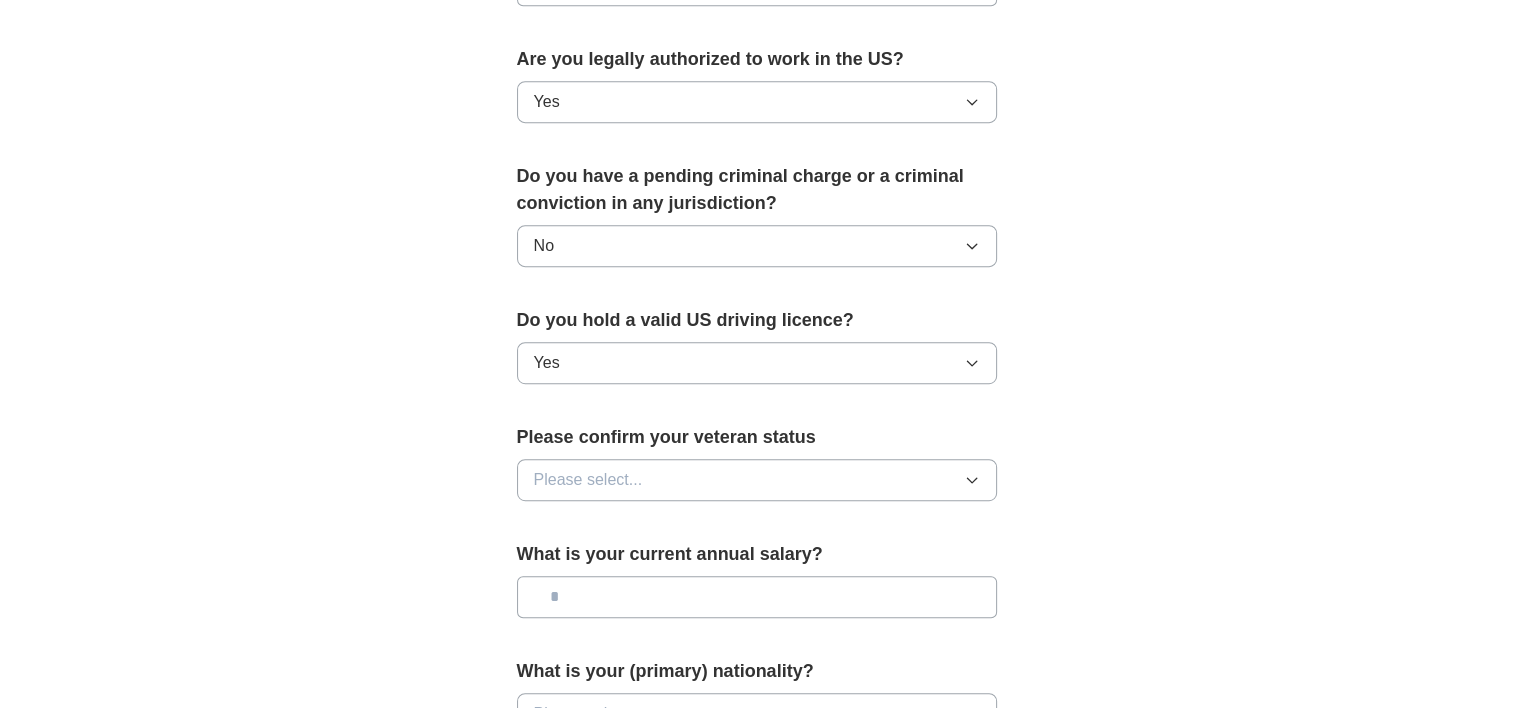click on "Please select..." at bounding box center [588, 480] 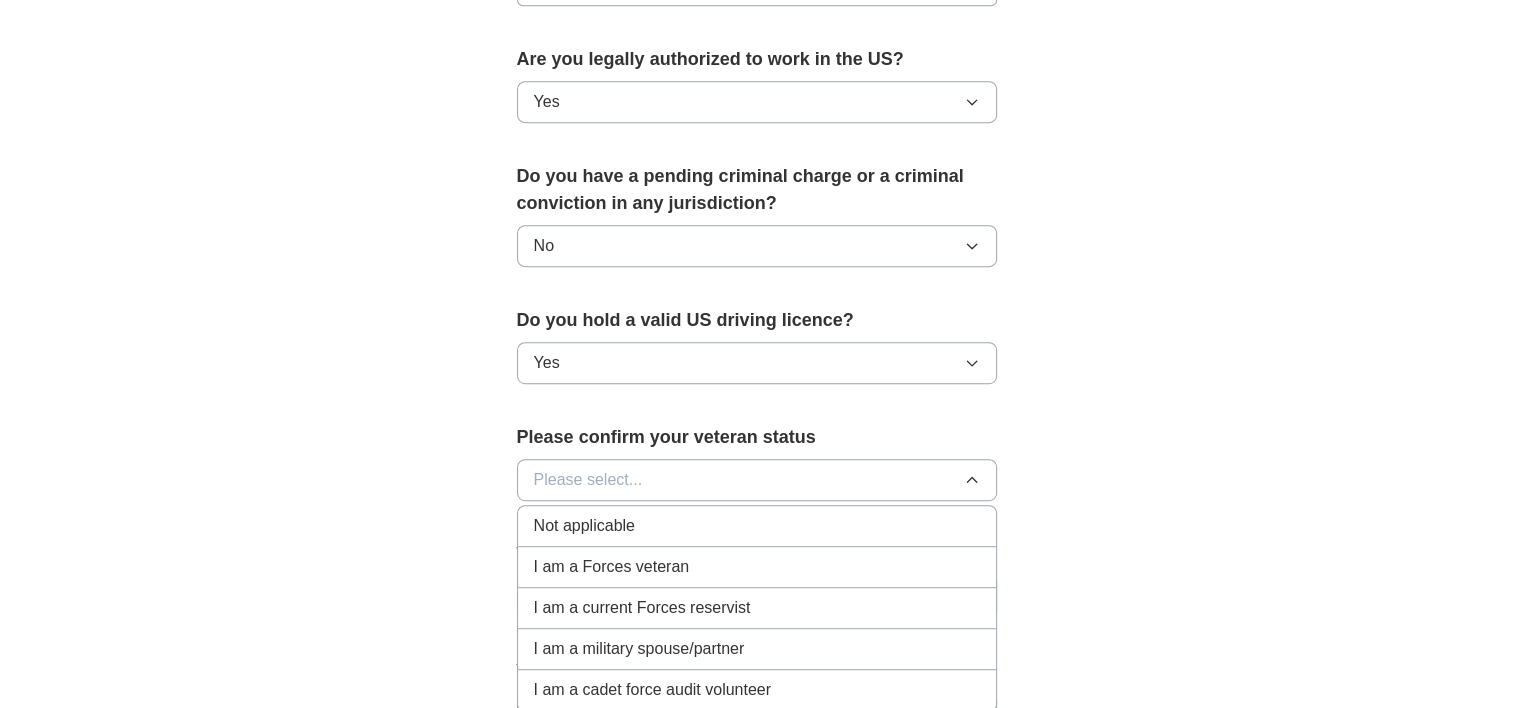 scroll, scrollTop: 1100, scrollLeft: 0, axis: vertical 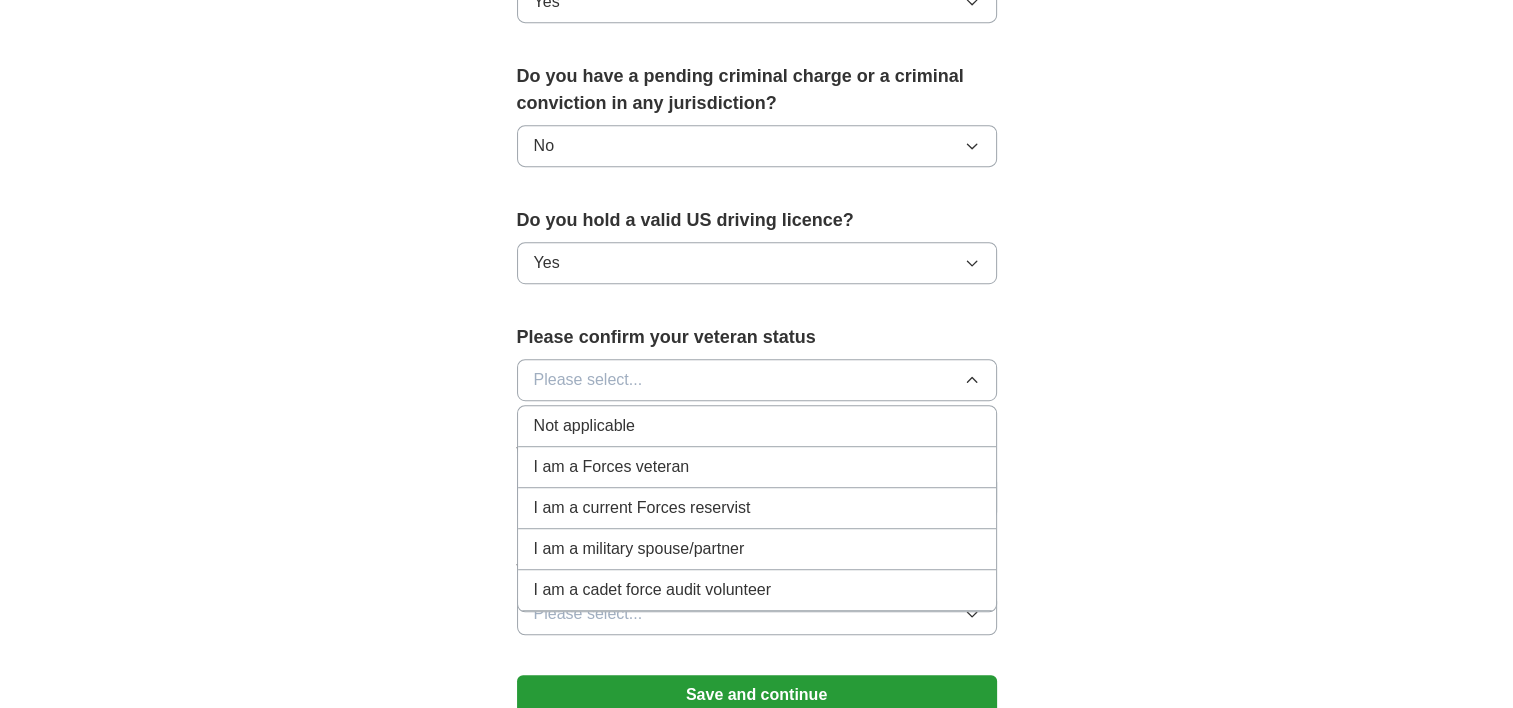 click on "Not applicable" at bounding box center (584, 426) 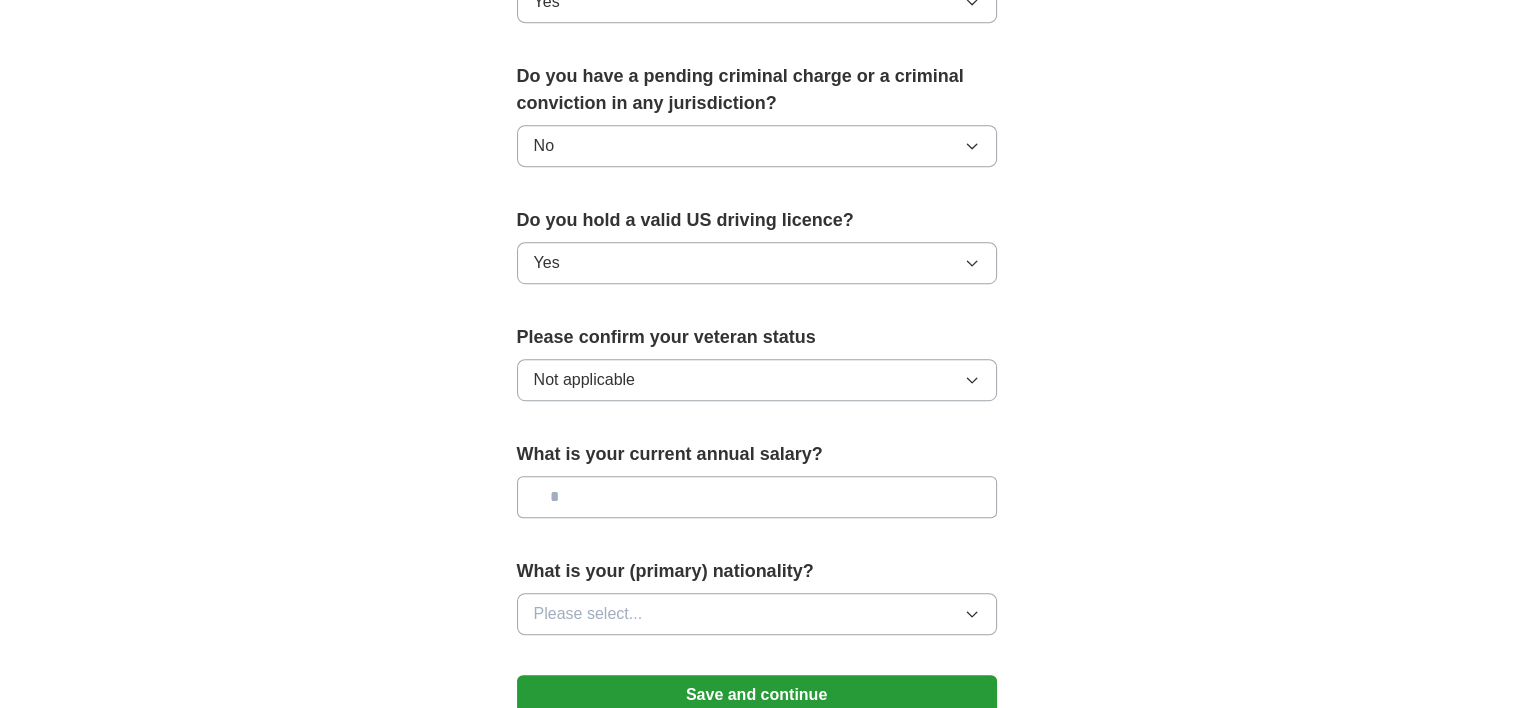 click at bounding box center [757, 497] 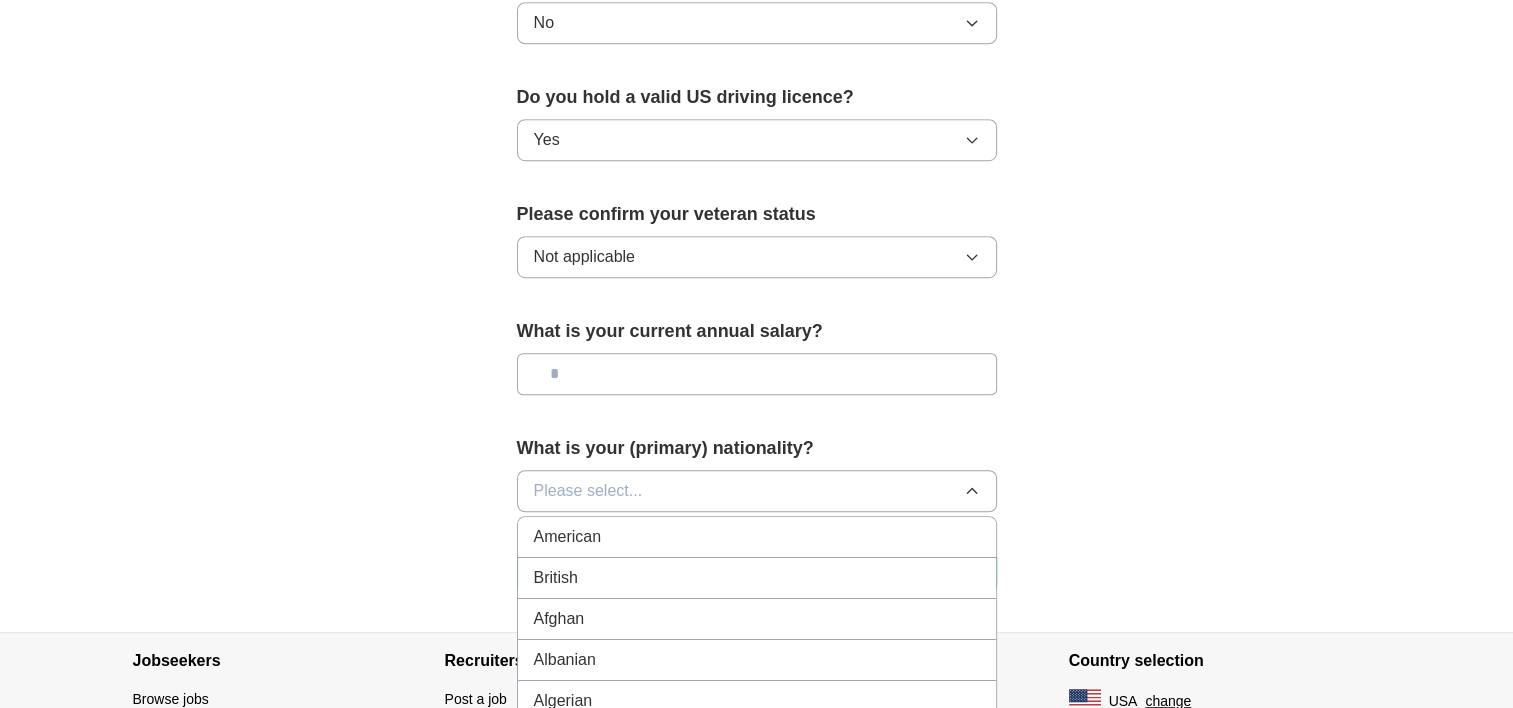 scroll, scrollTop: 1300, scrollLeft: 0, axis: vertical 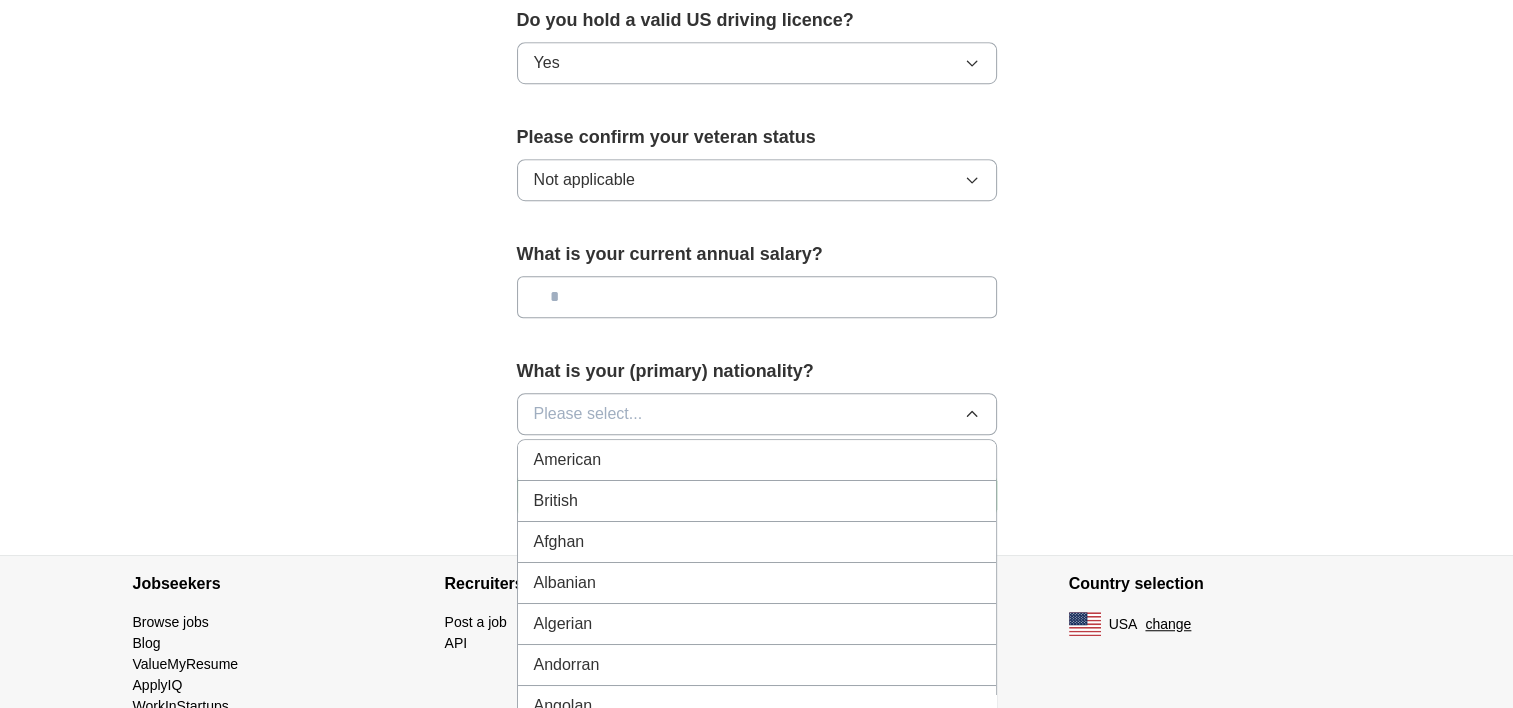 click on "American" at bounding box center [568, 460] 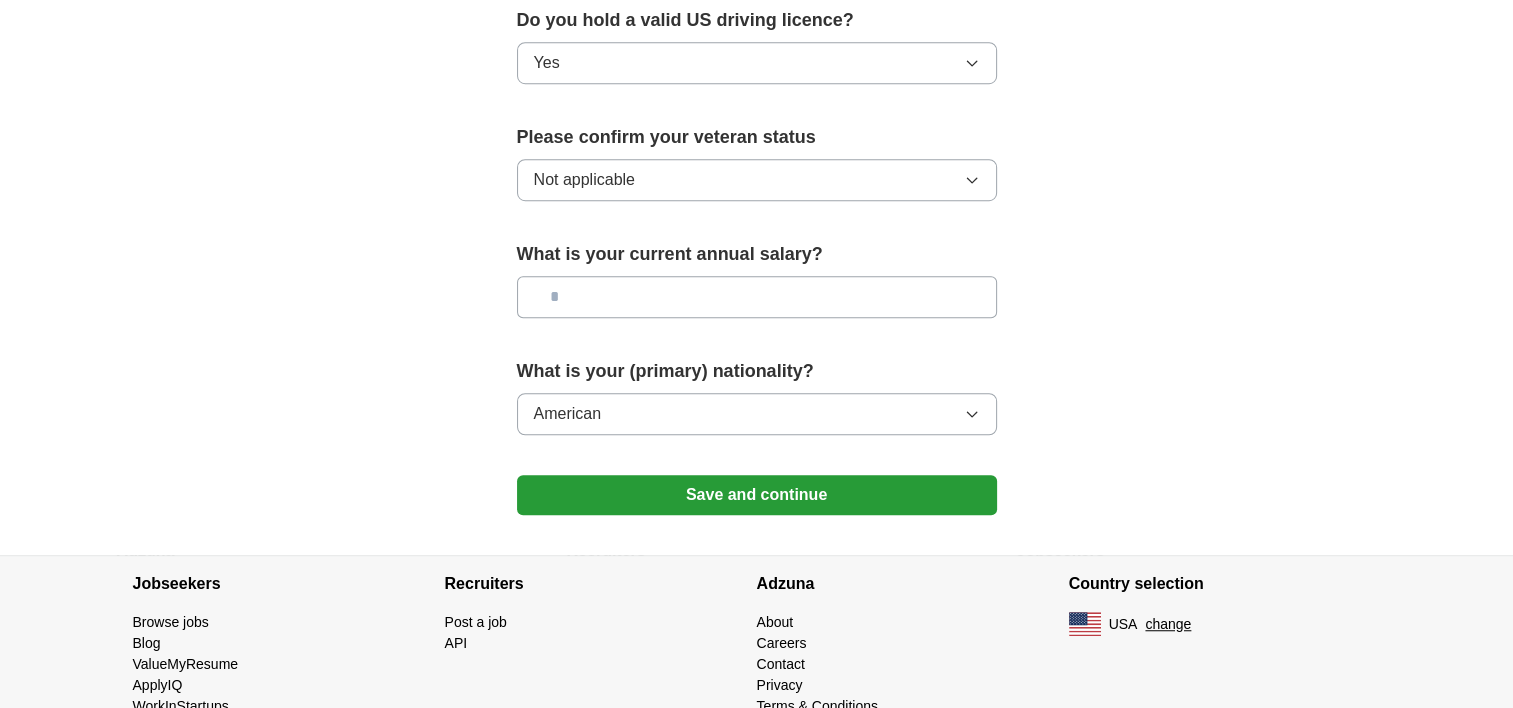 click on "Save and continue" at bounding box center [757, 495] 